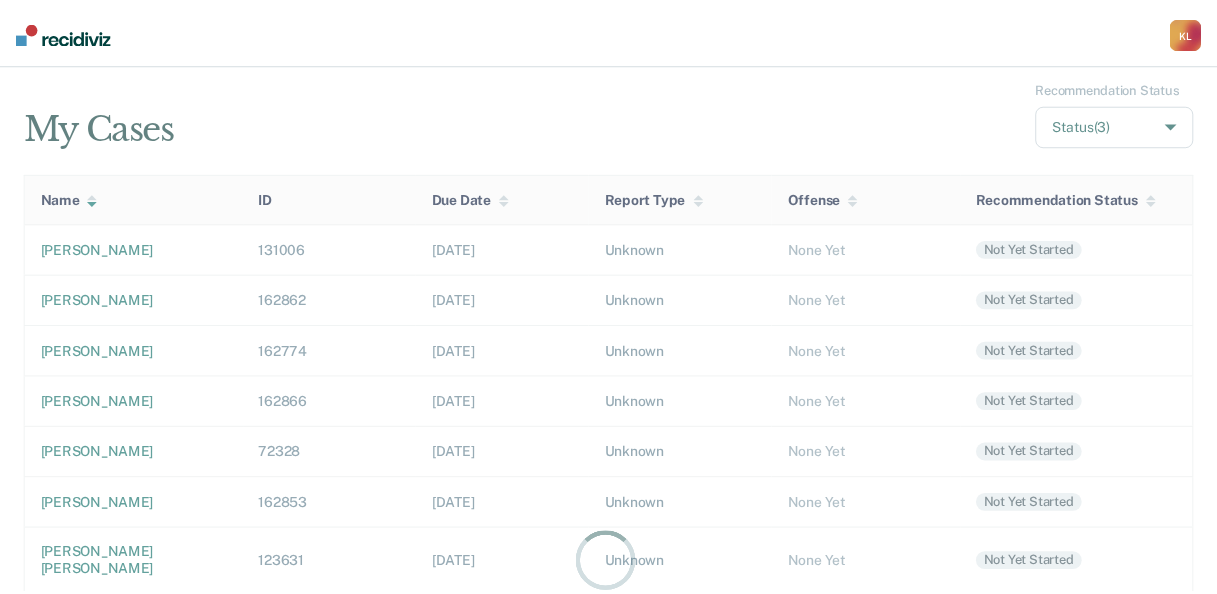 scroll, scrollTop: 0, scrollLeft: 0, axis: both 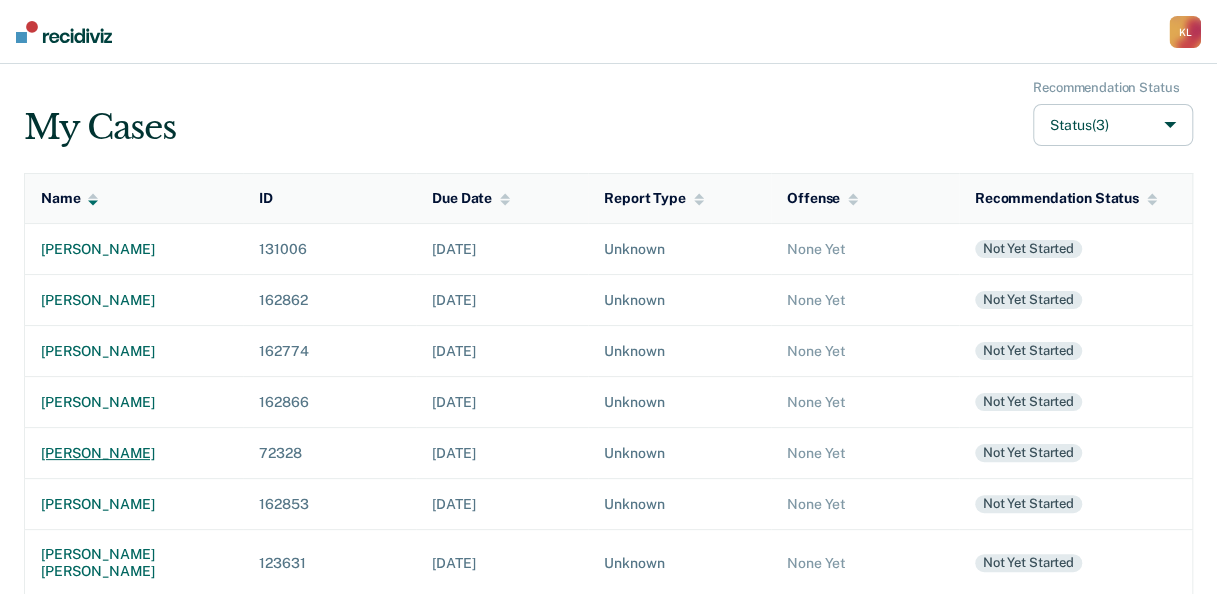 click on "[PERSON_NAME]" at bounding box center [134, 453] 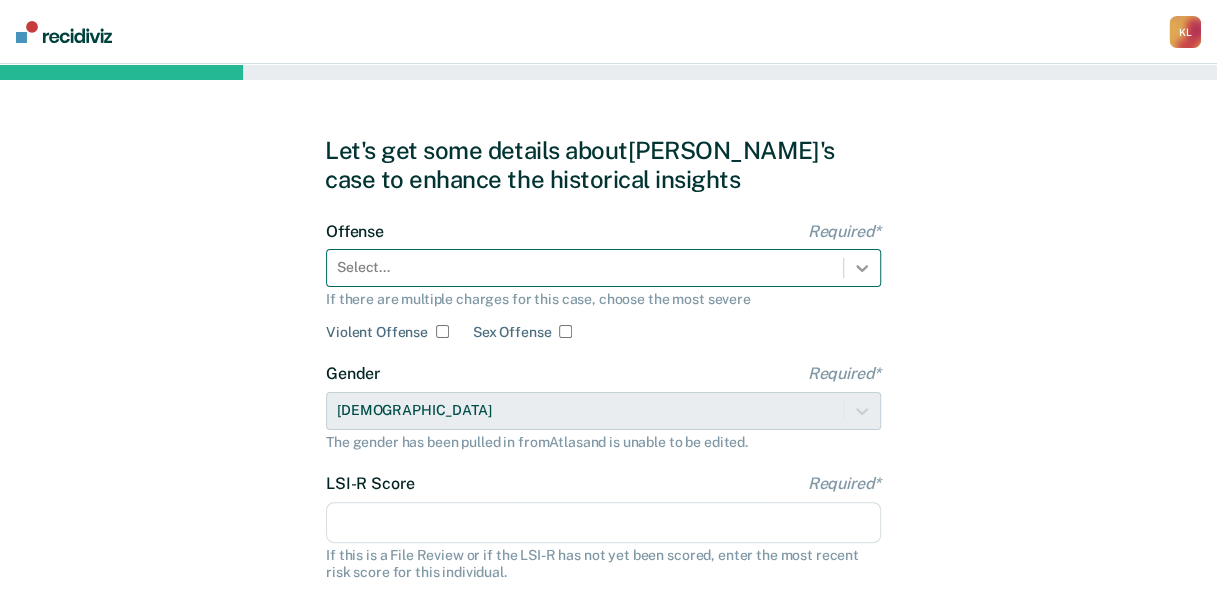 click at bounding box center (862, 268) 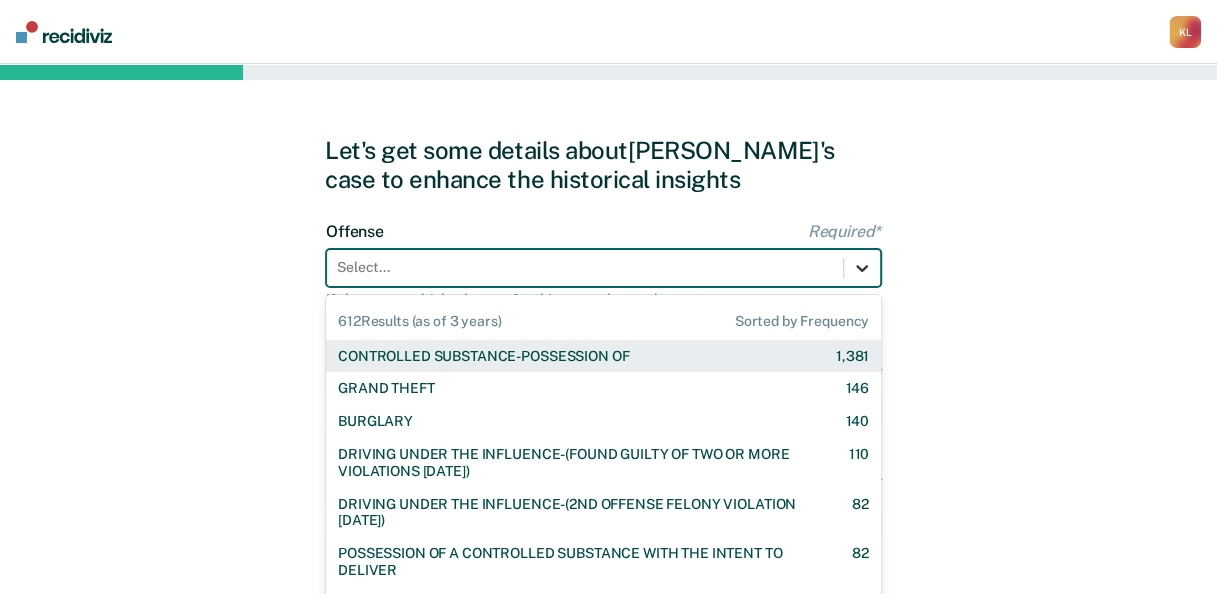 scroll, scrollTop: 49, scrollLeft: 0, axis: vertical 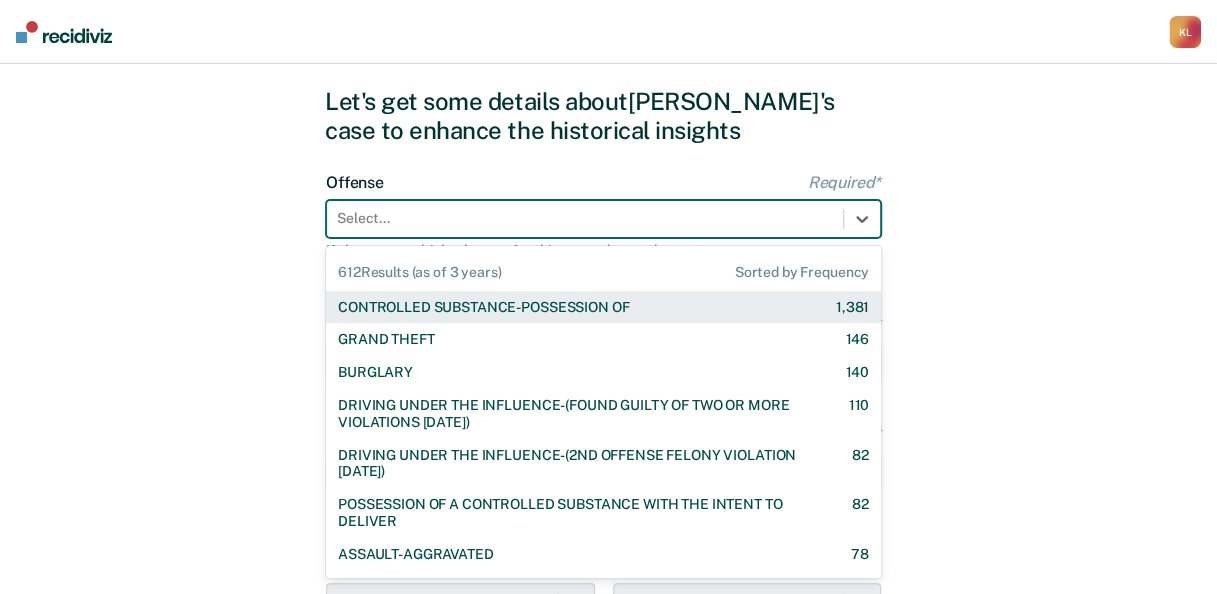 click on "CONTROLLED SUBSTANCE-POSSESSION OF 1,381" at bounding box center [603, 307] 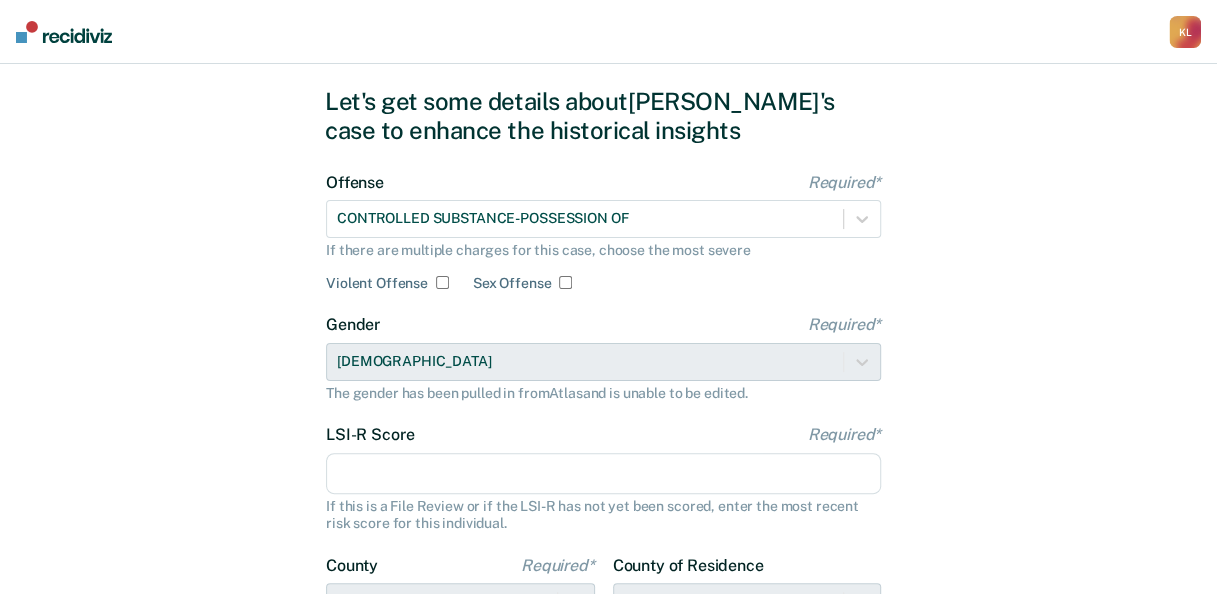 click on "LSI-R Score  Required*" at bounding box center (603, 474) 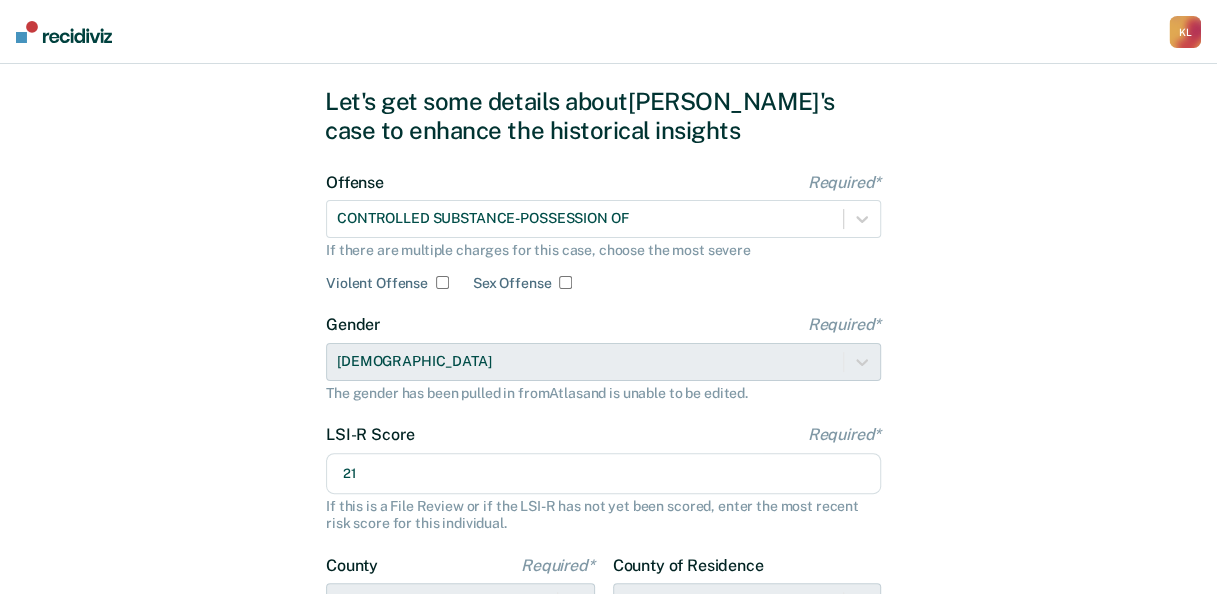 type on "21" 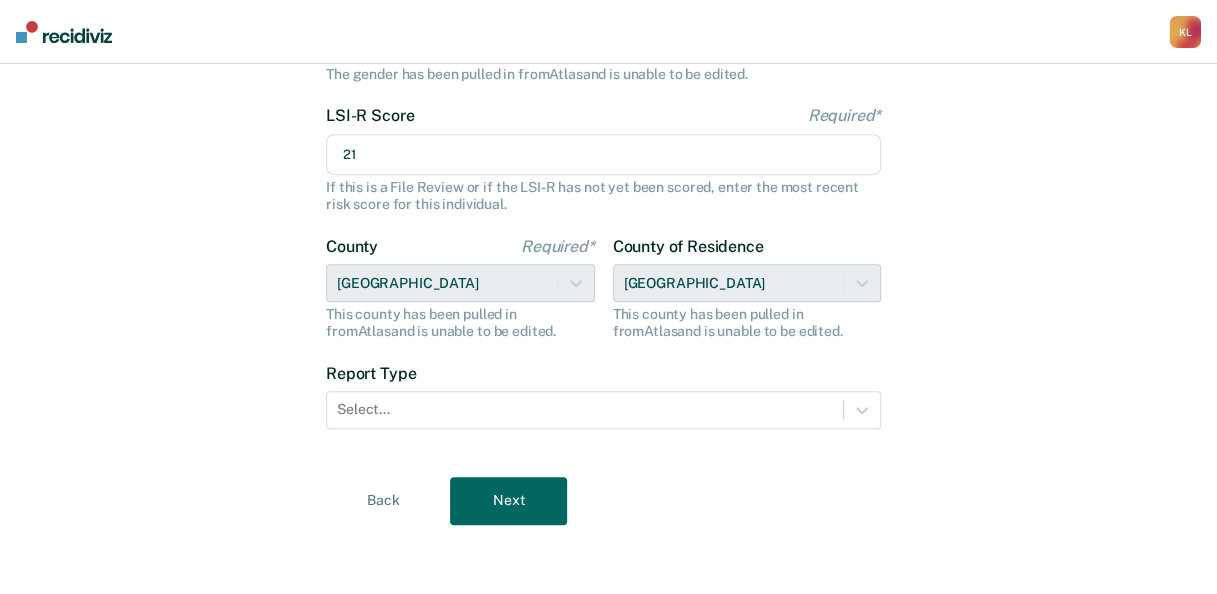 scroll, scrollTop: 370, scrollLeft: 0, axis: vertical 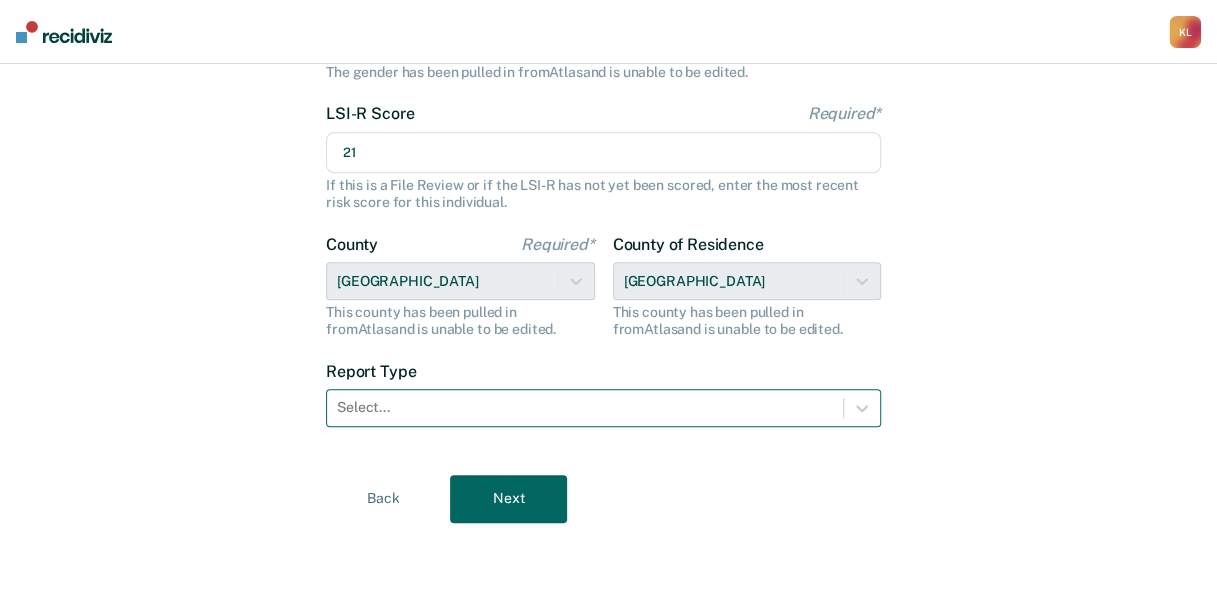 click on "Select..." at bounding box center [585, 407] 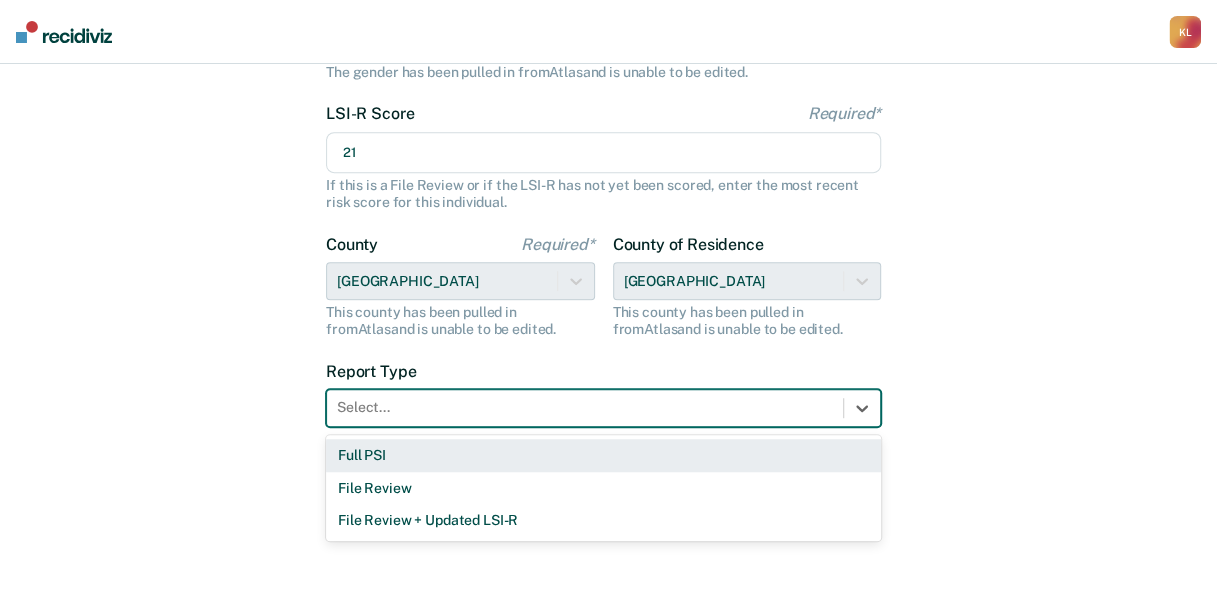 click on "Full PSI" at bounding box center (603, 455) 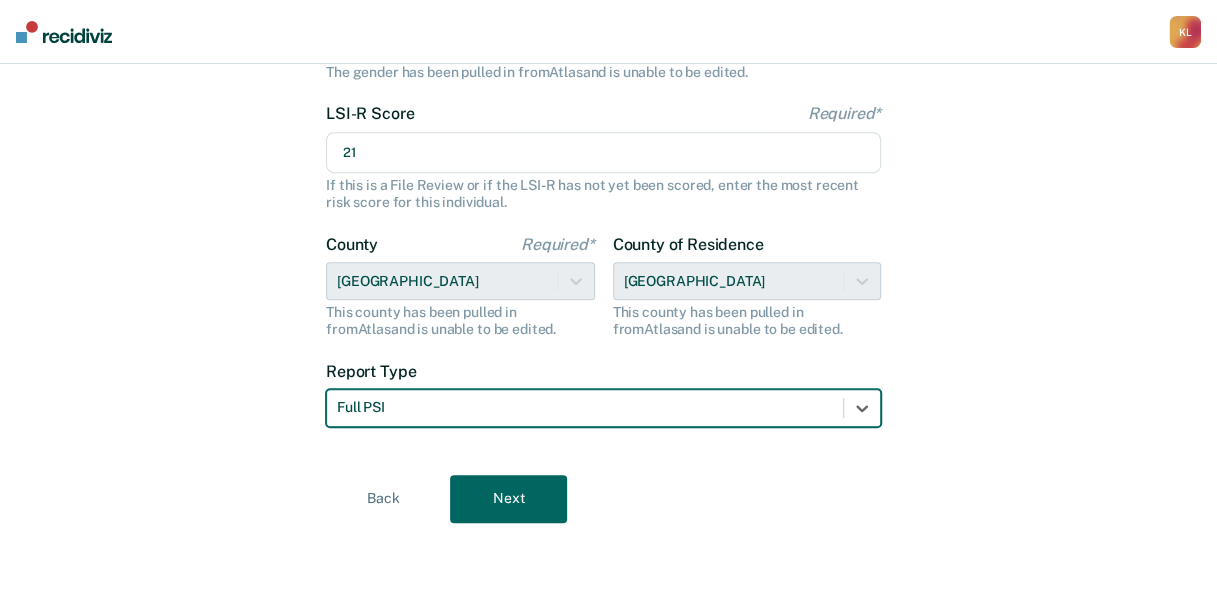 click on "Next" at bounding box center (508, 499) 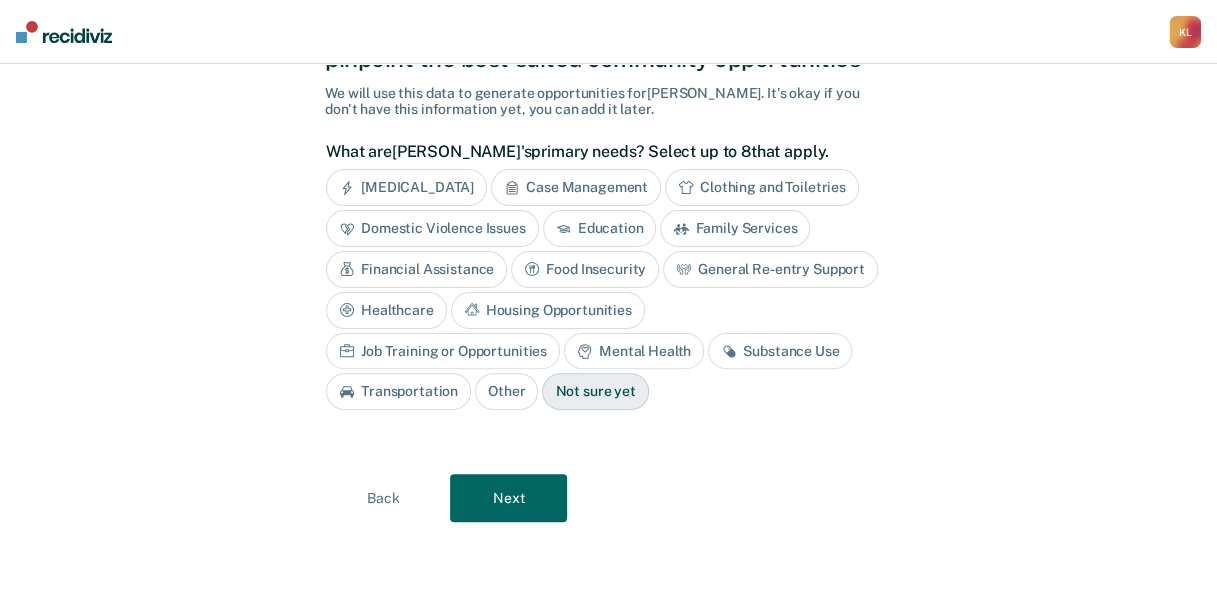 scroll, scrollTop: 117, scrollLeft: 0, axis: vertical 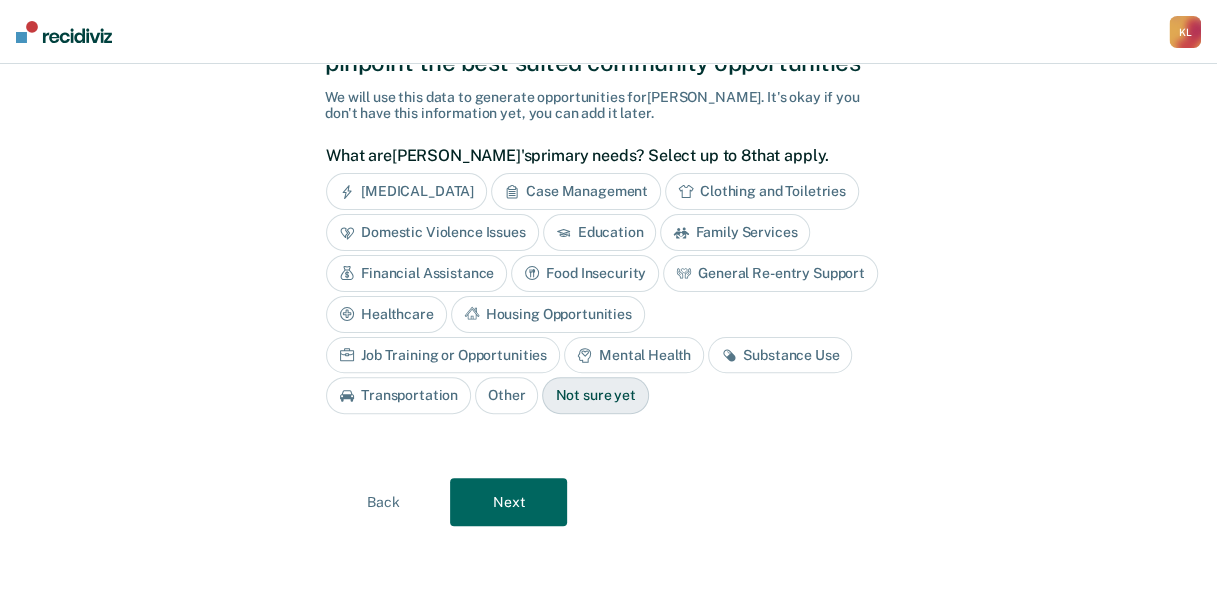 click on "Substance Use" at bounding box center (780, 355) 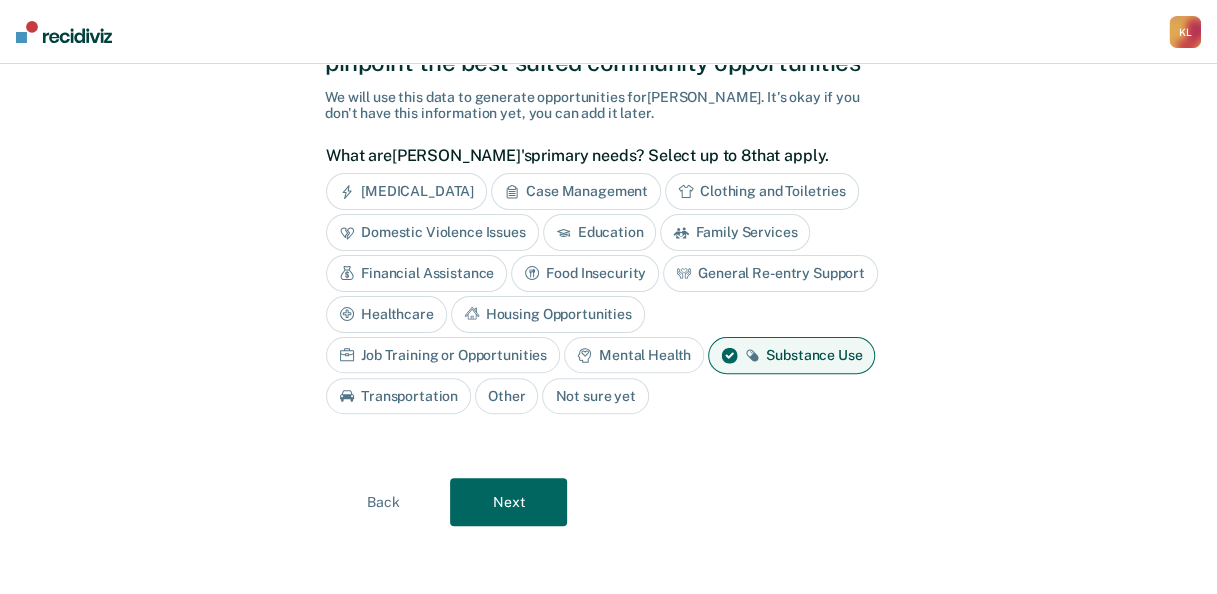 click on "Mental Health" at bounding box center [634, 355] 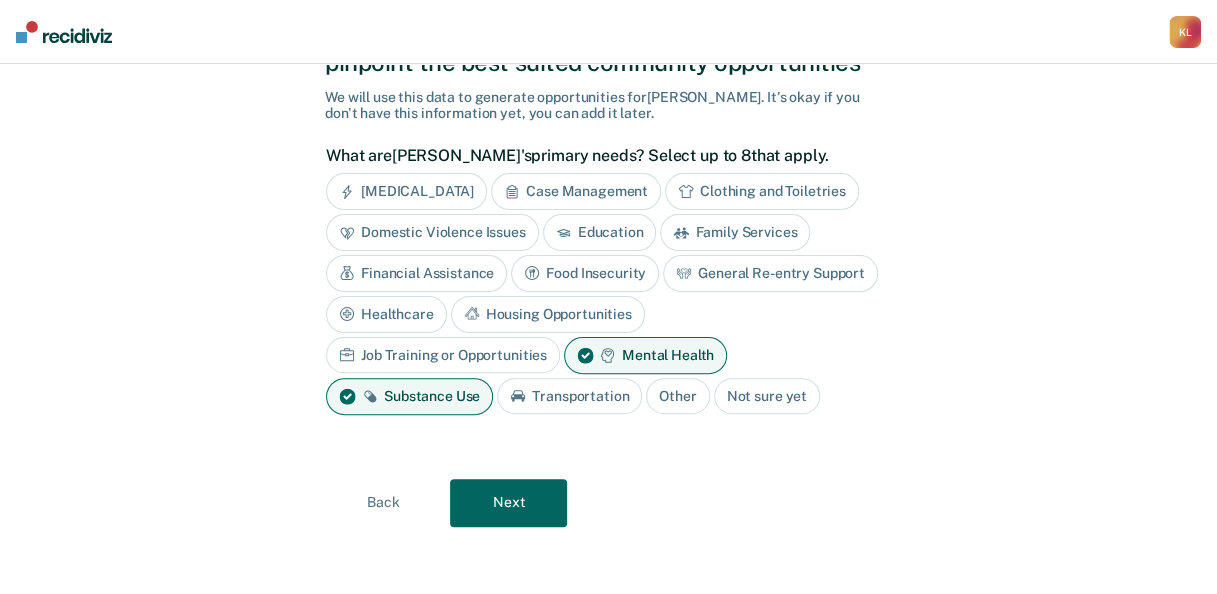 click on "Next" at bounding box center [508, 503] 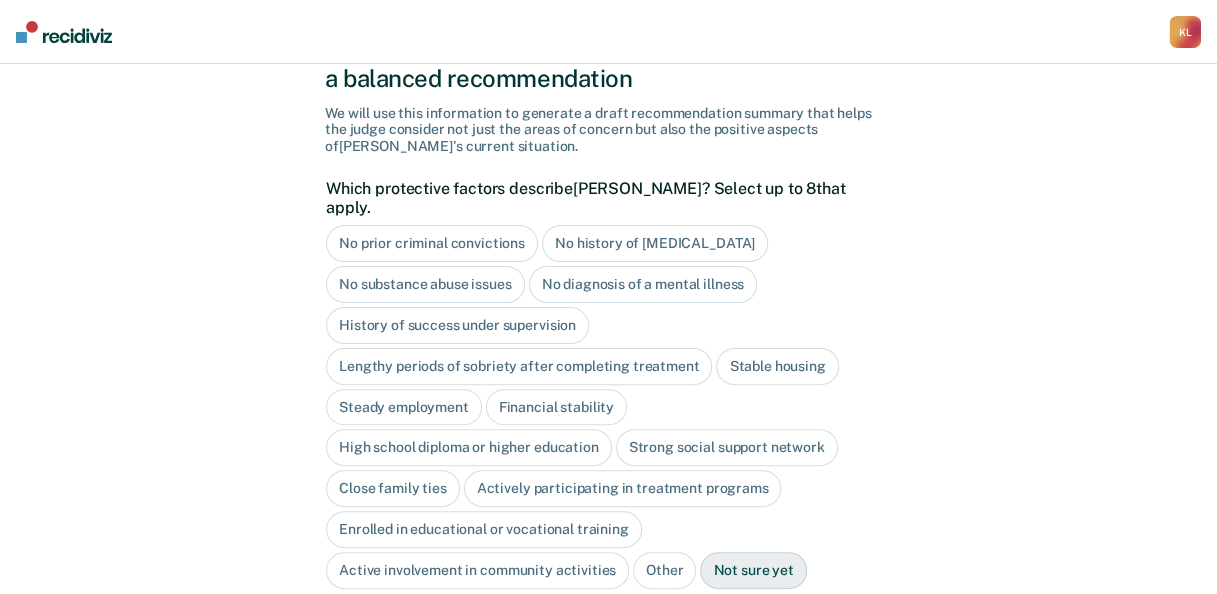 scroll, scrollTop: 200, scrollLeft: 0, axis: vertical 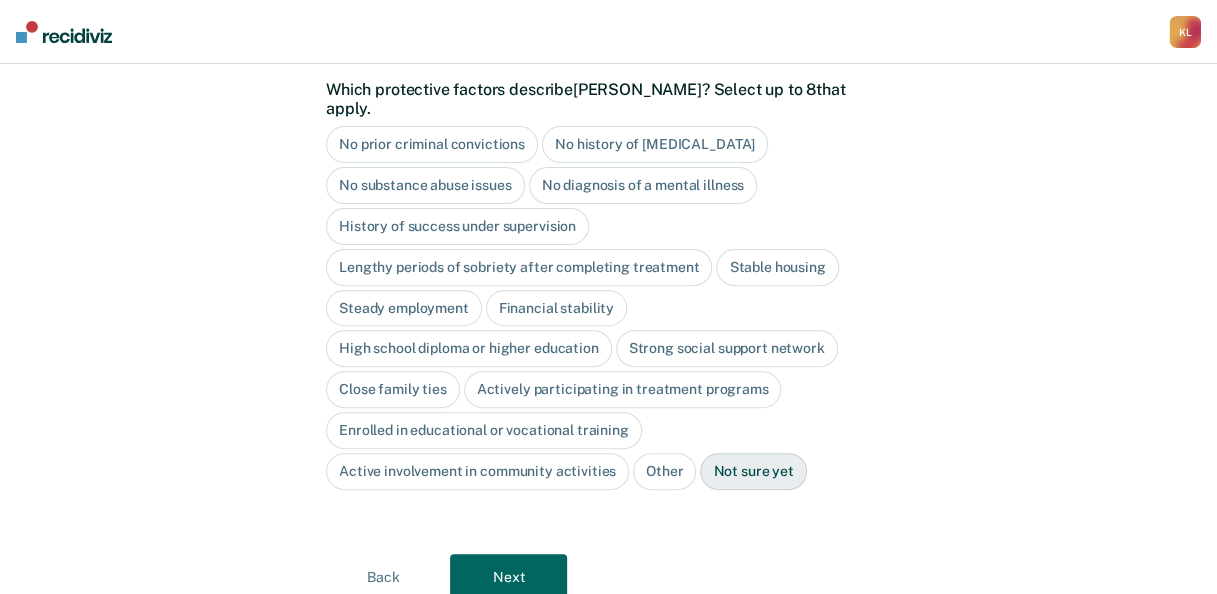 click on "Stable housing" at bounding box center (777, 267) 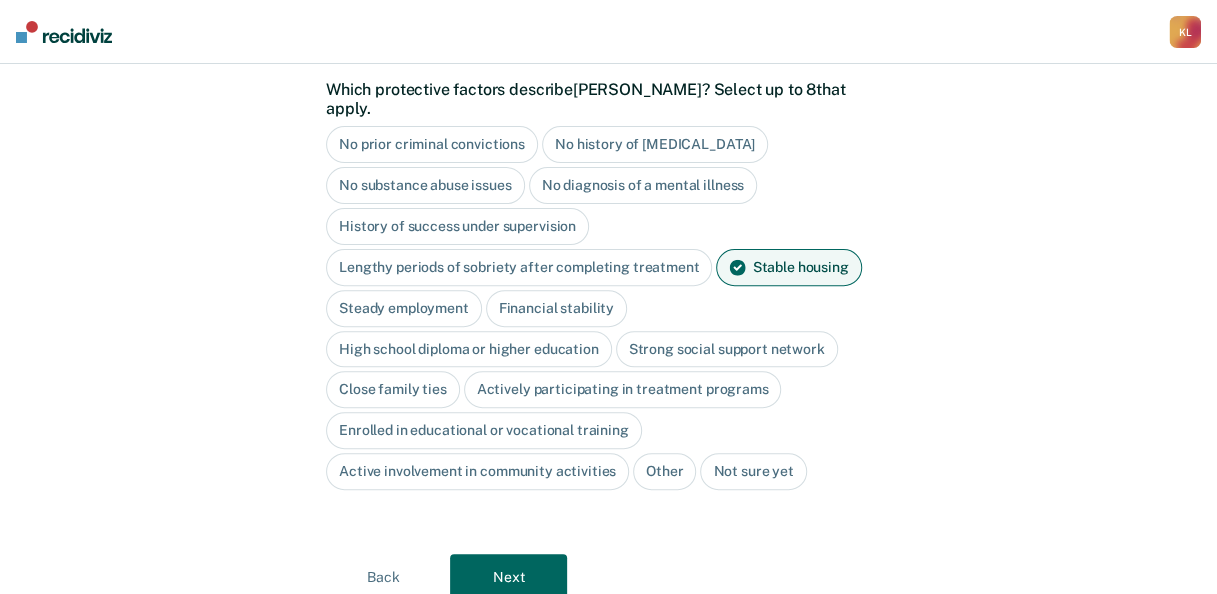 click on "Steady employment" at bounding box center [404, 308] 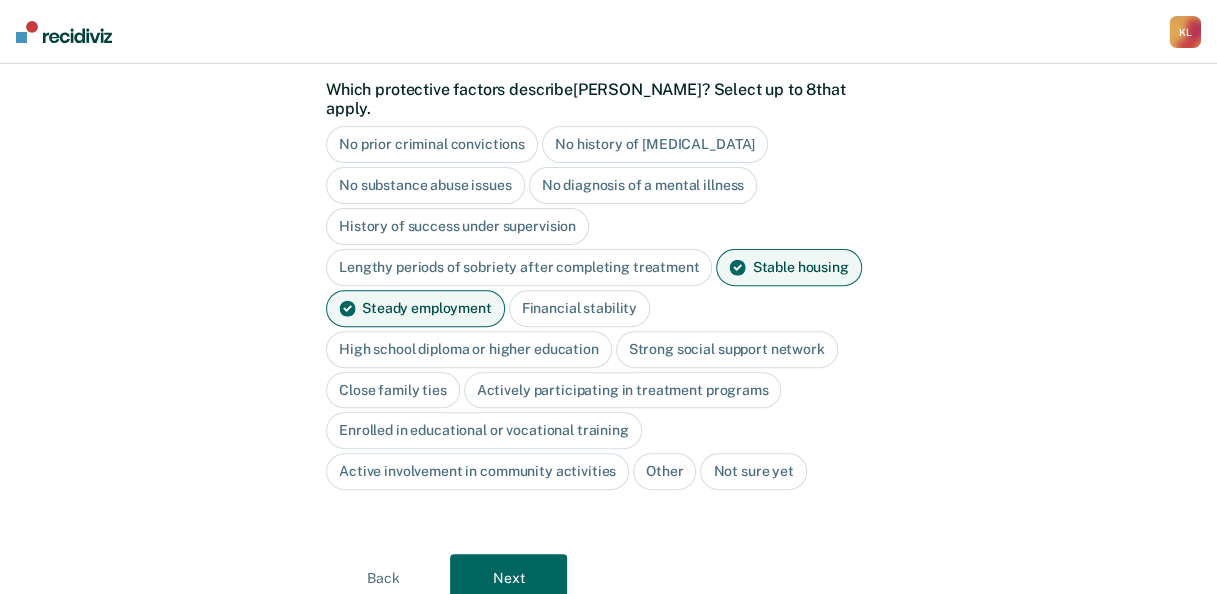 click on "Financial stability" at bounding box center [579, 308] 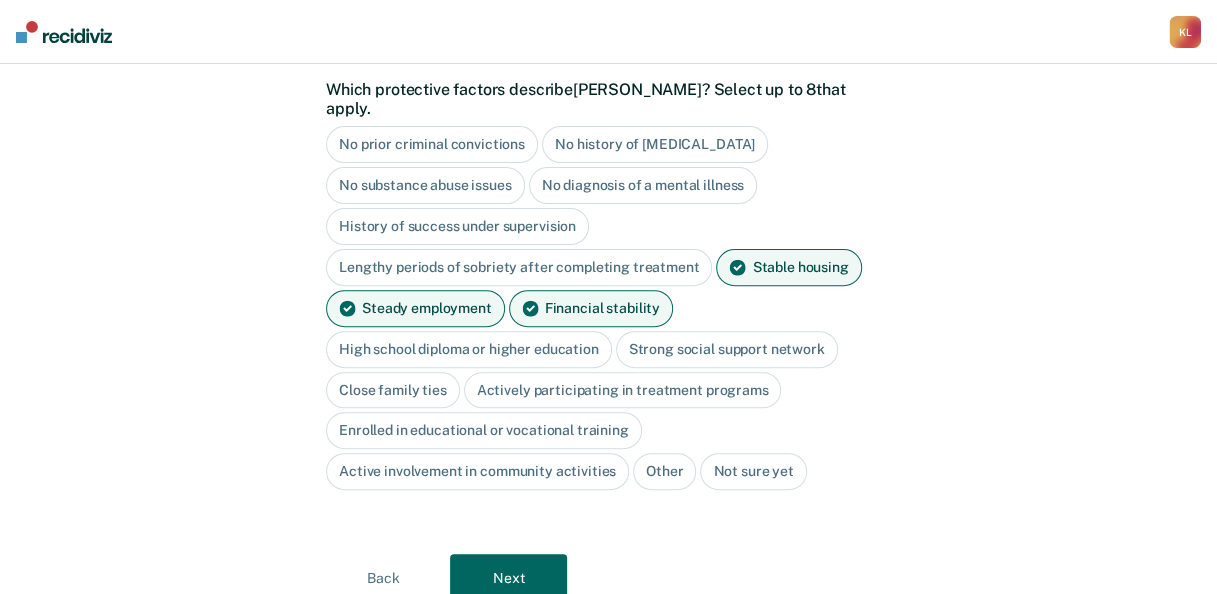 click on "High school diploma or higher education" at bounding box center (469, 349) 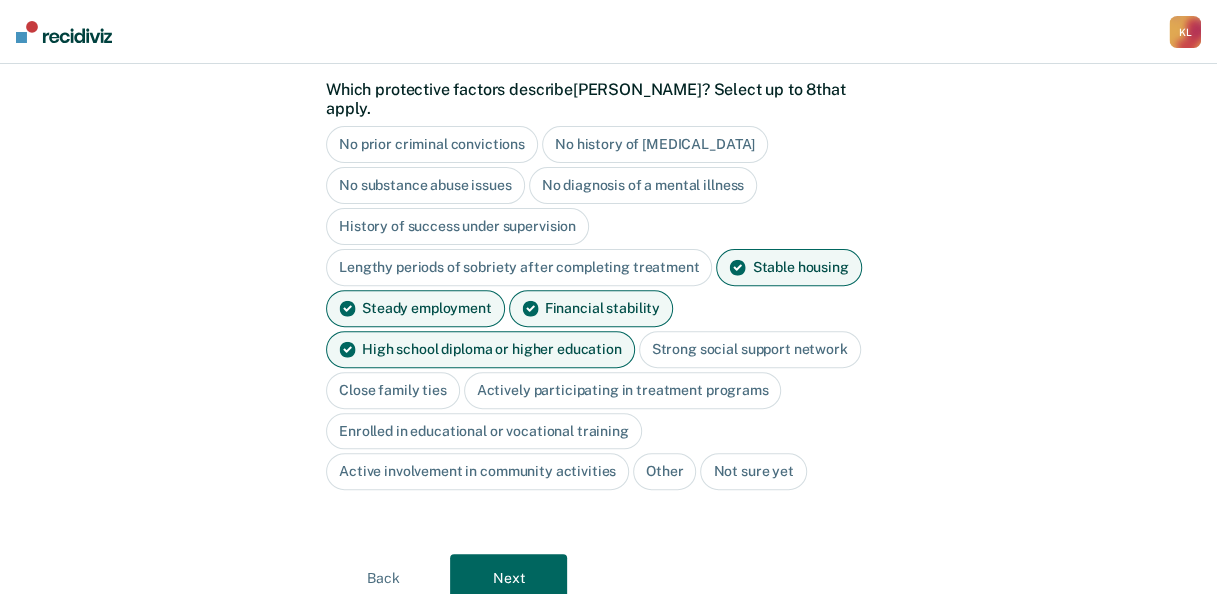click on "Strong social support network" at bounding box center [750, 349] 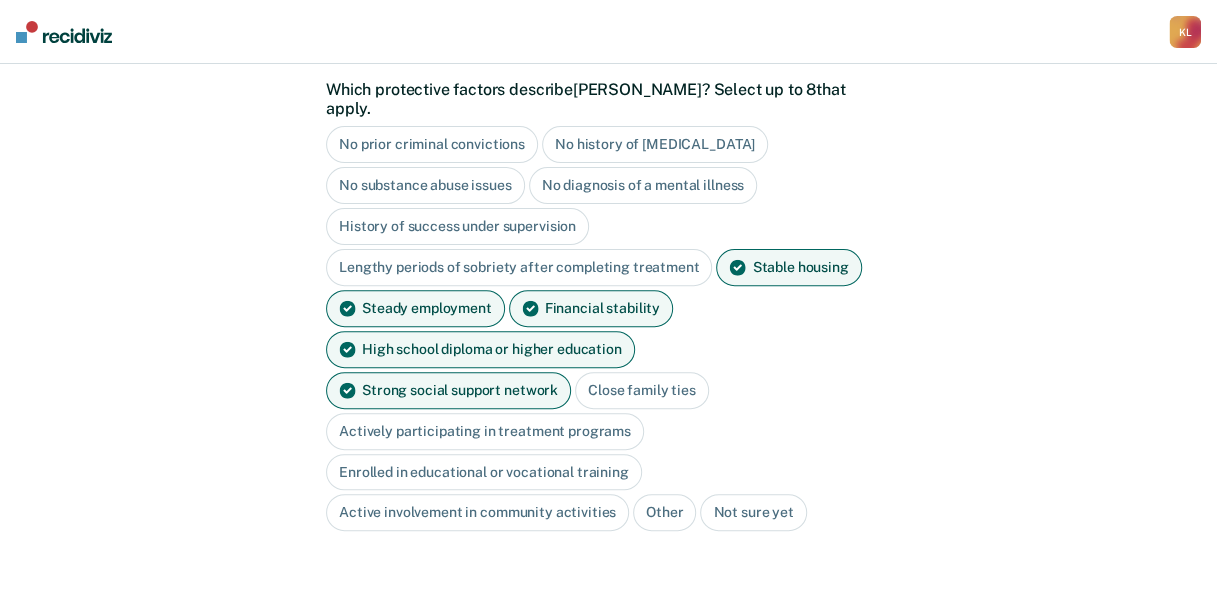 click on "Close family ties" at bounding box center (642, 390) 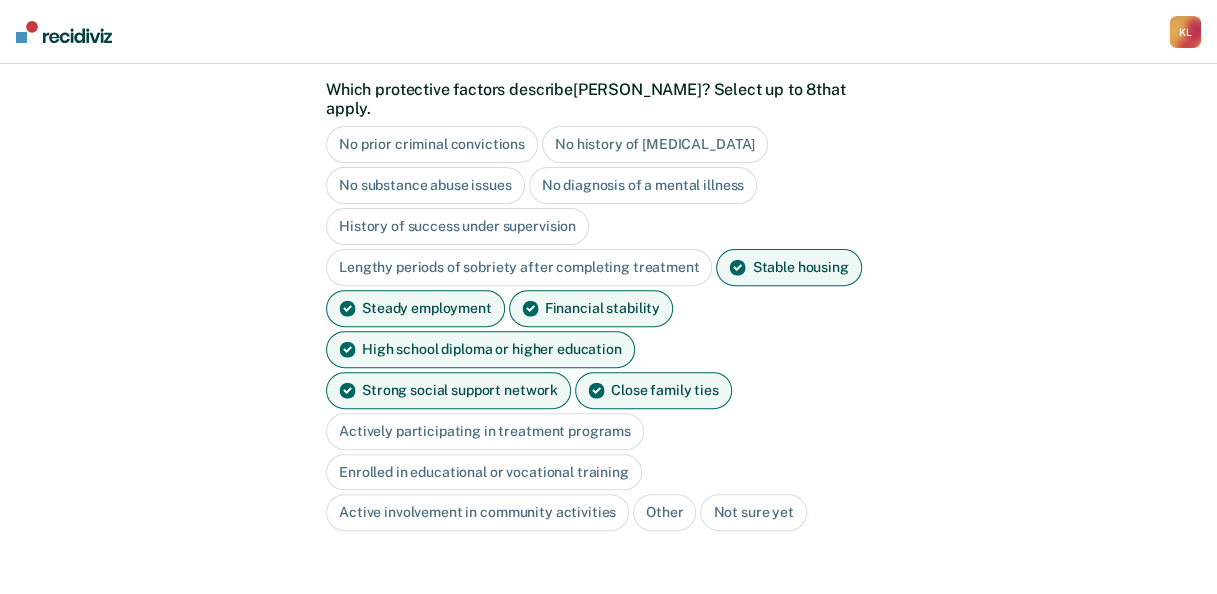 click on "Next" at bounding box center (508, 619) 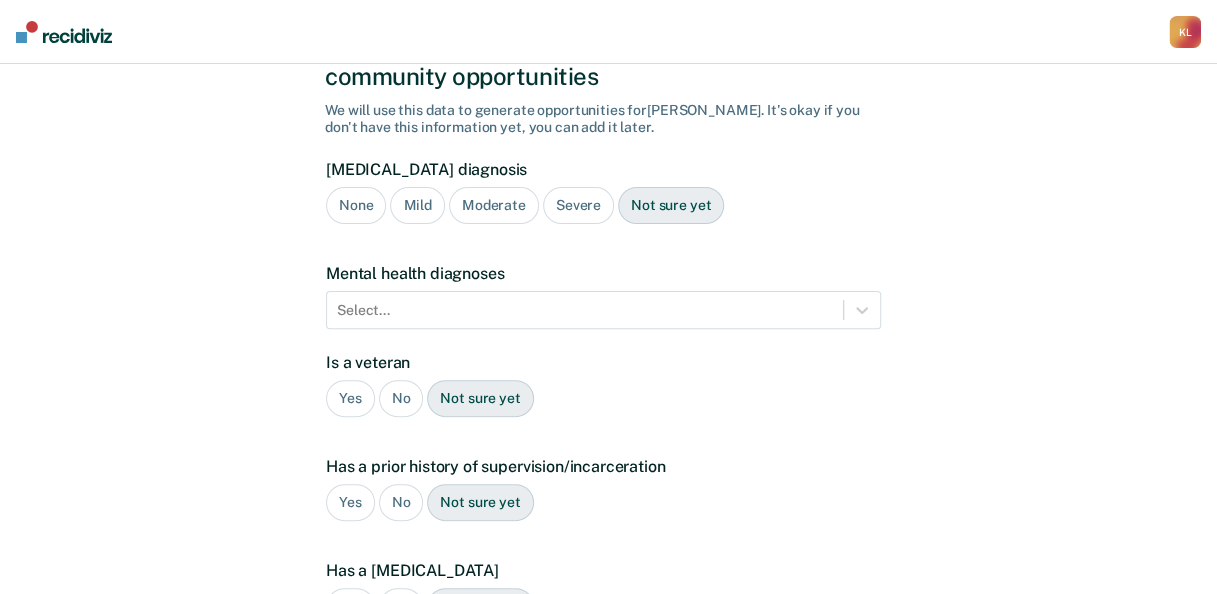scroll, scrollTop: 0, scrollLeft: 0, axis: both 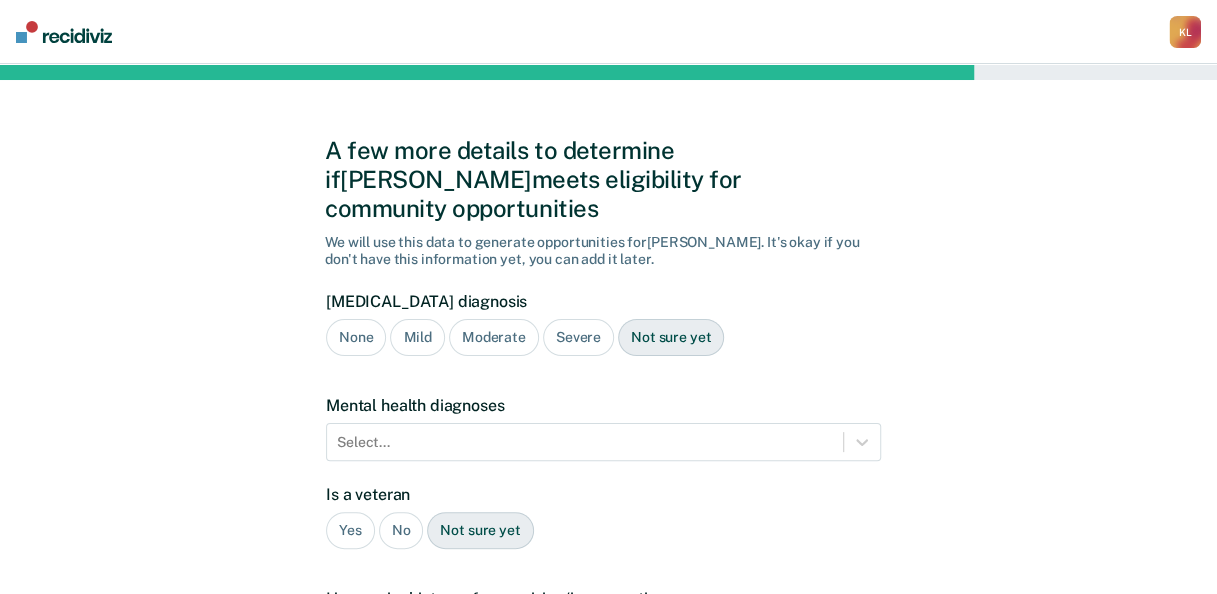 click on "Mild" at bounding box center [417, 337] 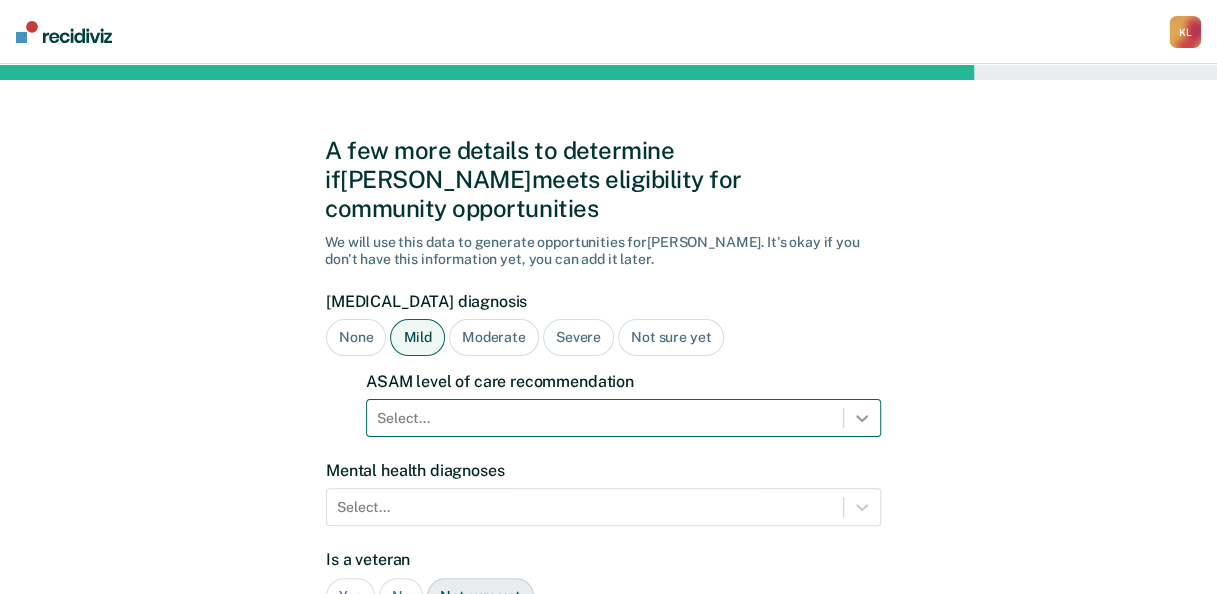 click on "Select..." at bounding box center [623, 418] 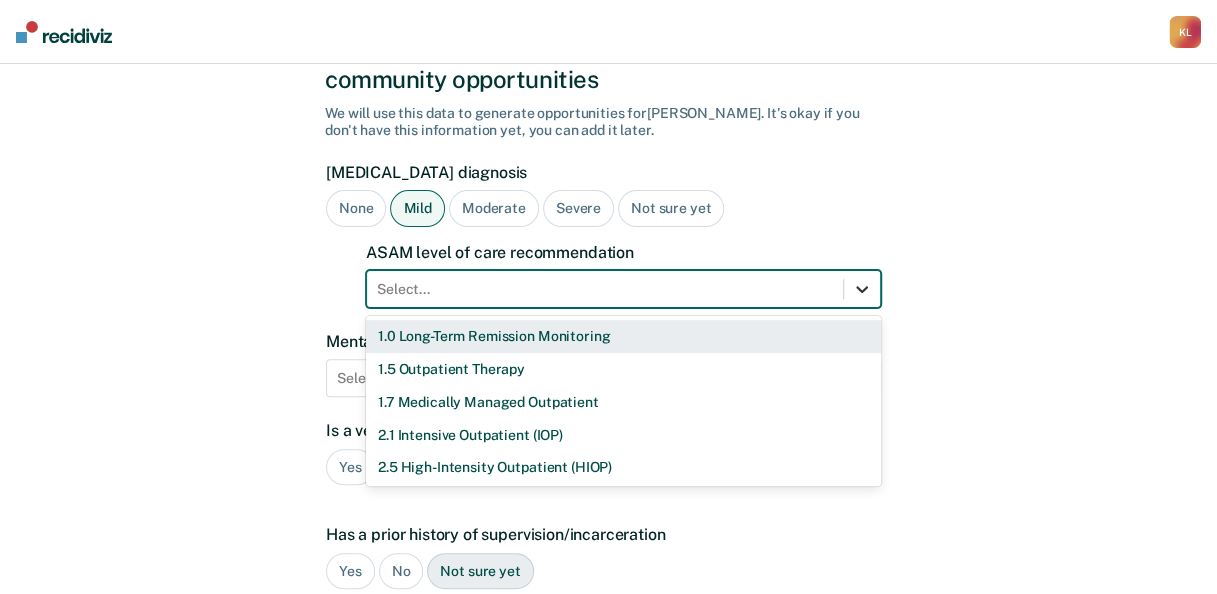 scroll, scrollTop: 130, scrollLeft: 0, axis: vertical 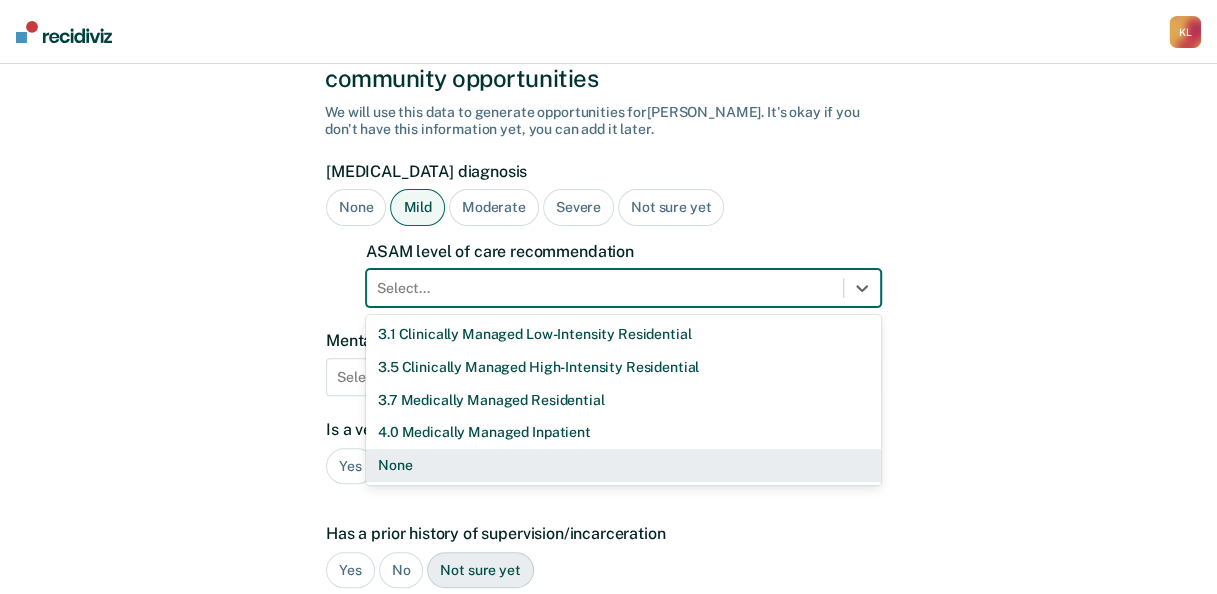 click on "None" at bounding box center [623, 465] 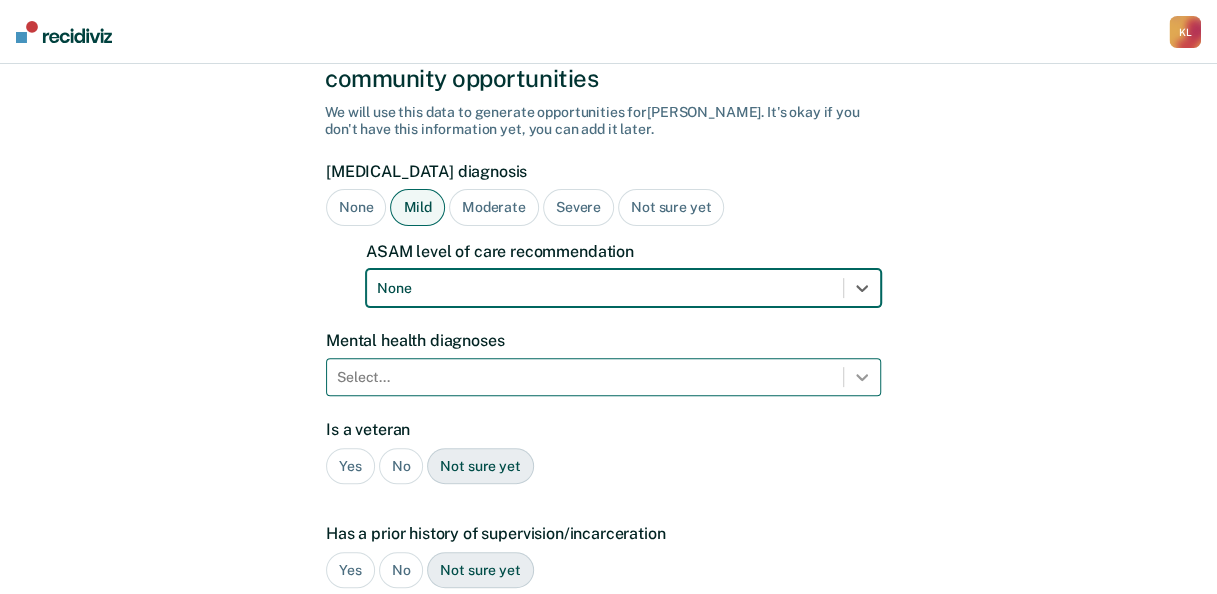 click on "Select..." at bounding box center (603, 377) 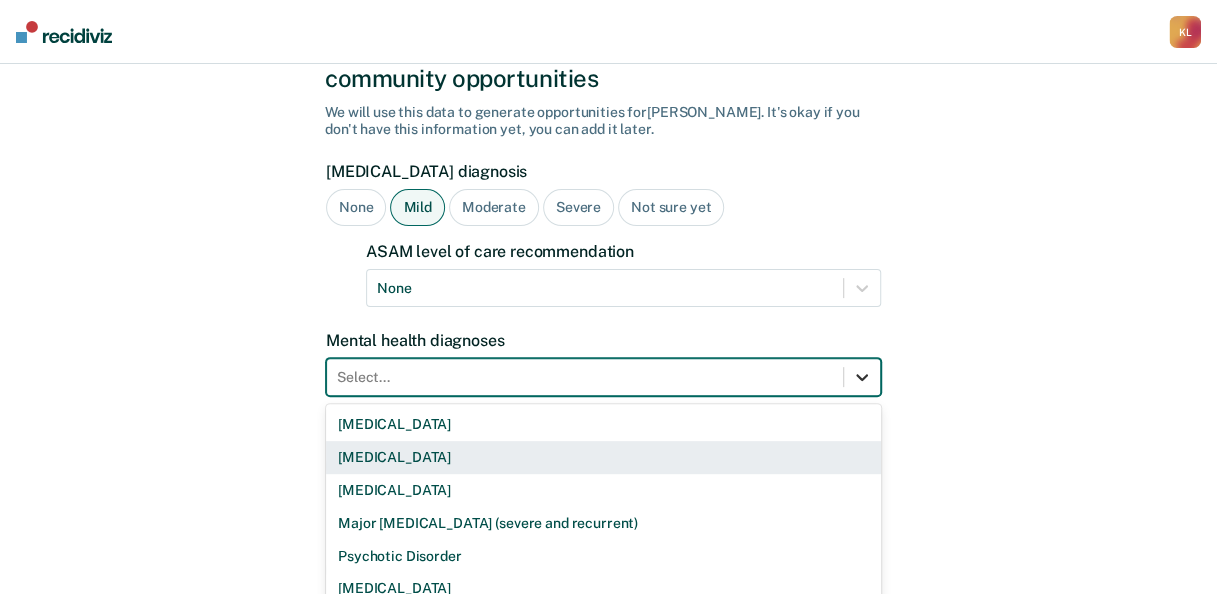 scroll, scrollTop: 218, scrollLeft: 0, axis: vertical 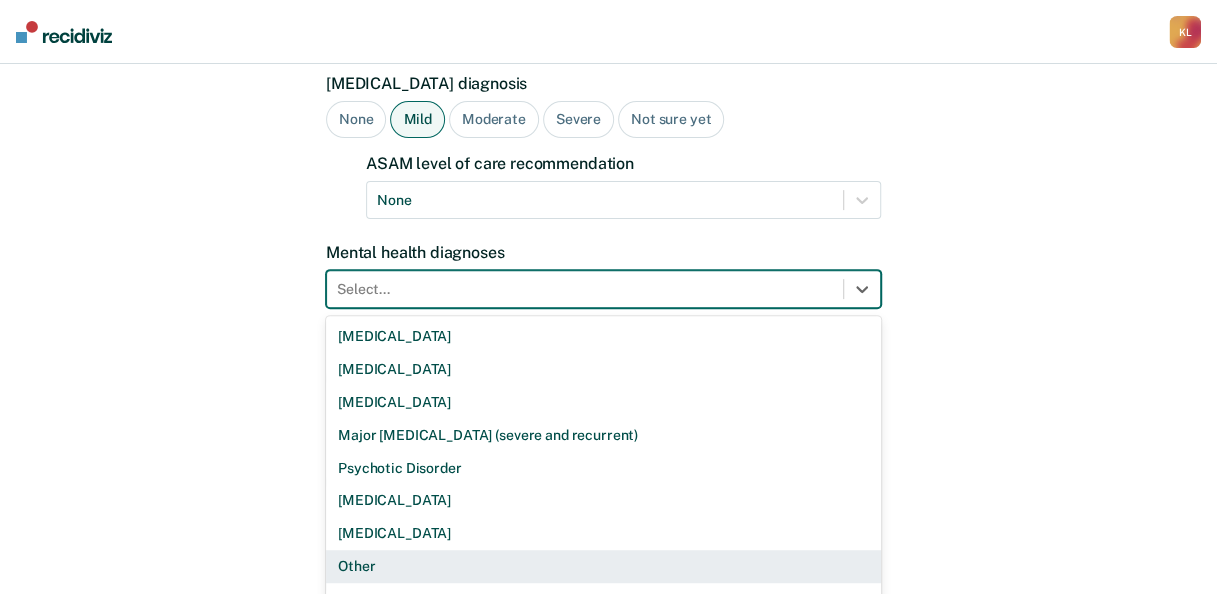 click on "Other" at bounding box center [603, 566] 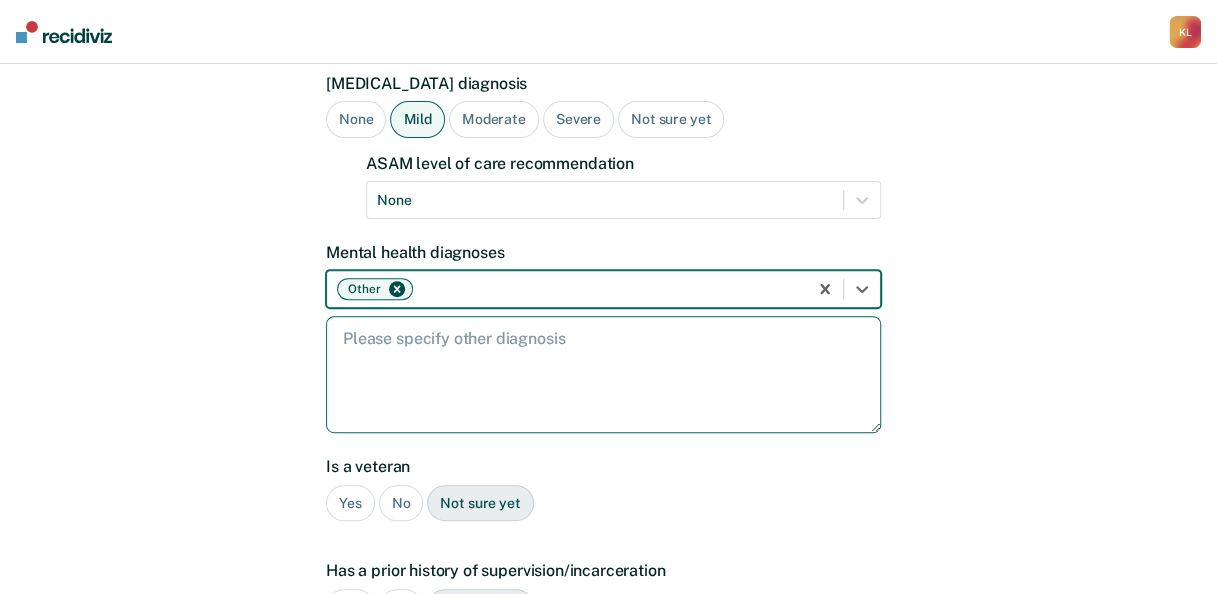 click at bounding box center [603, 374] 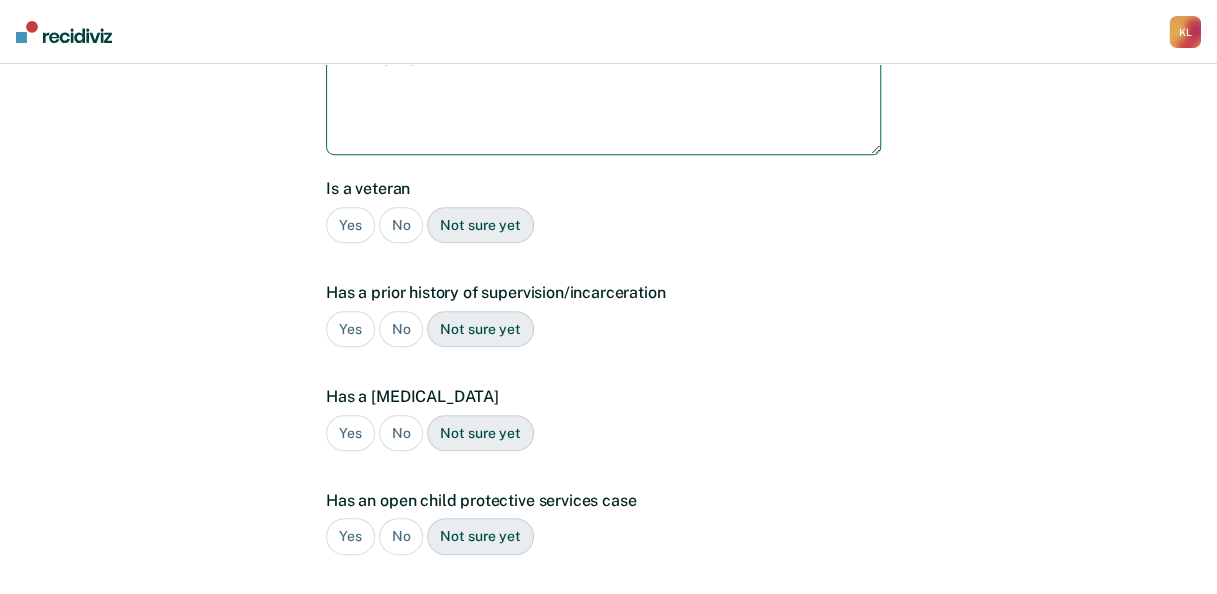 scroll, scrollTop: 518, scrollLeft: 0, axis: vertical 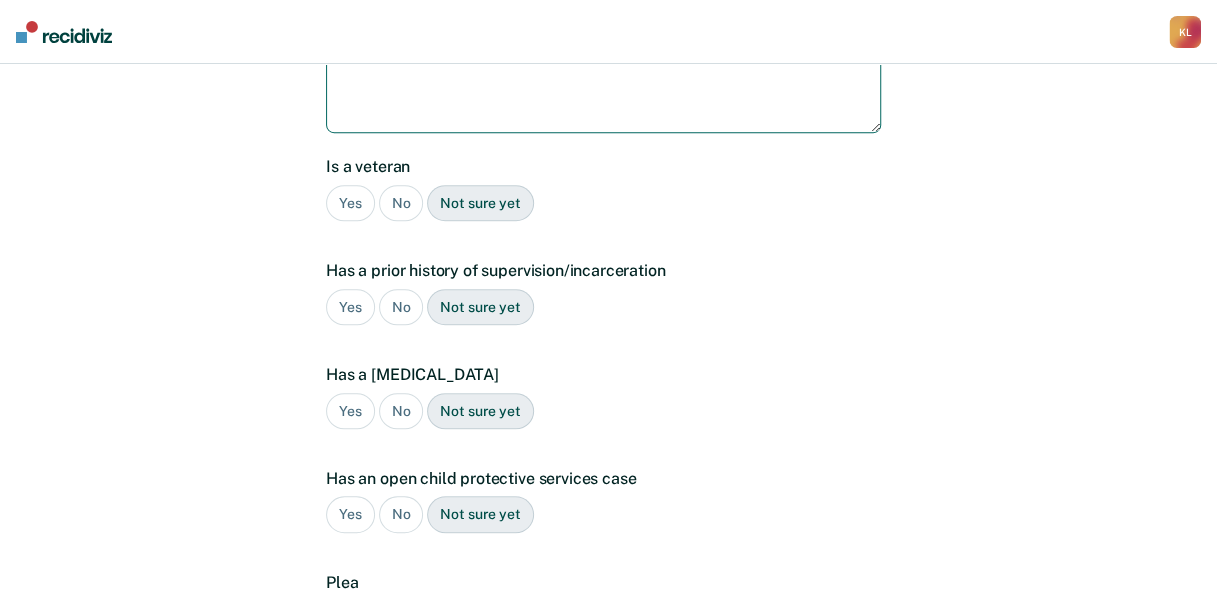 type on "prolonged grief disorder" 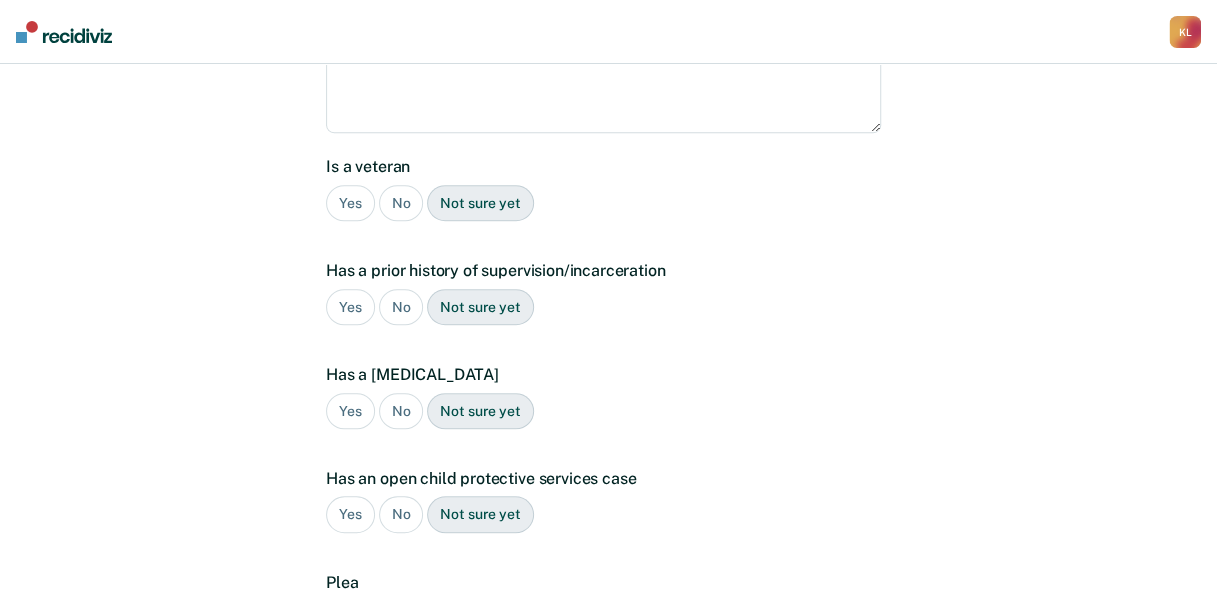 click on "No" at bounding box center [401, 203] 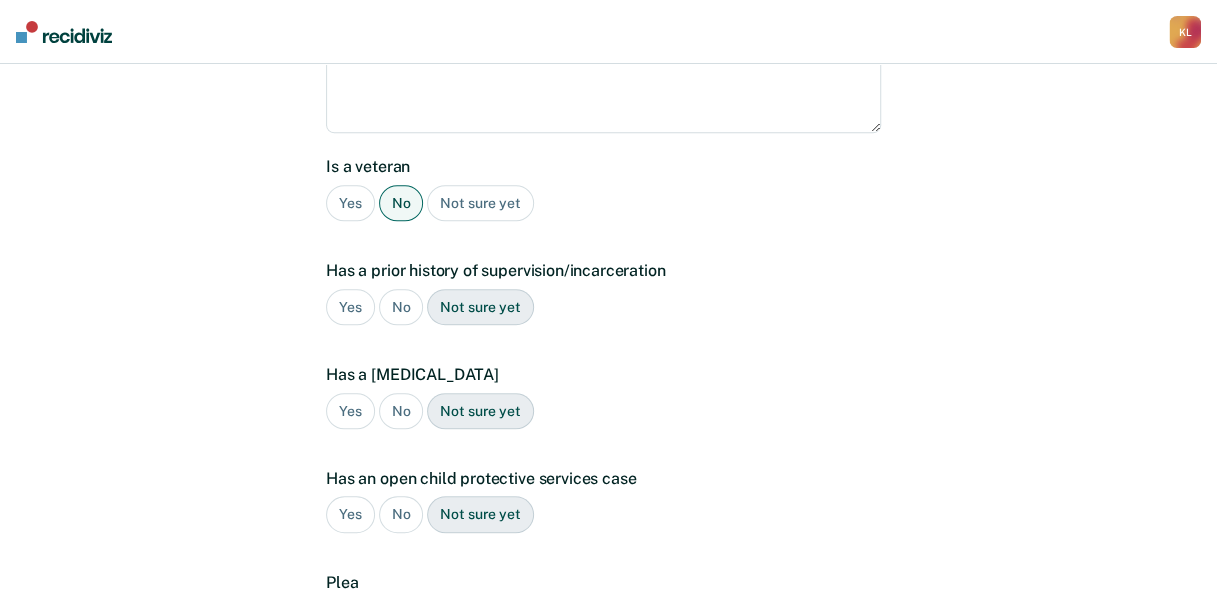 click on "Yes" at bounding box center [350, 307] 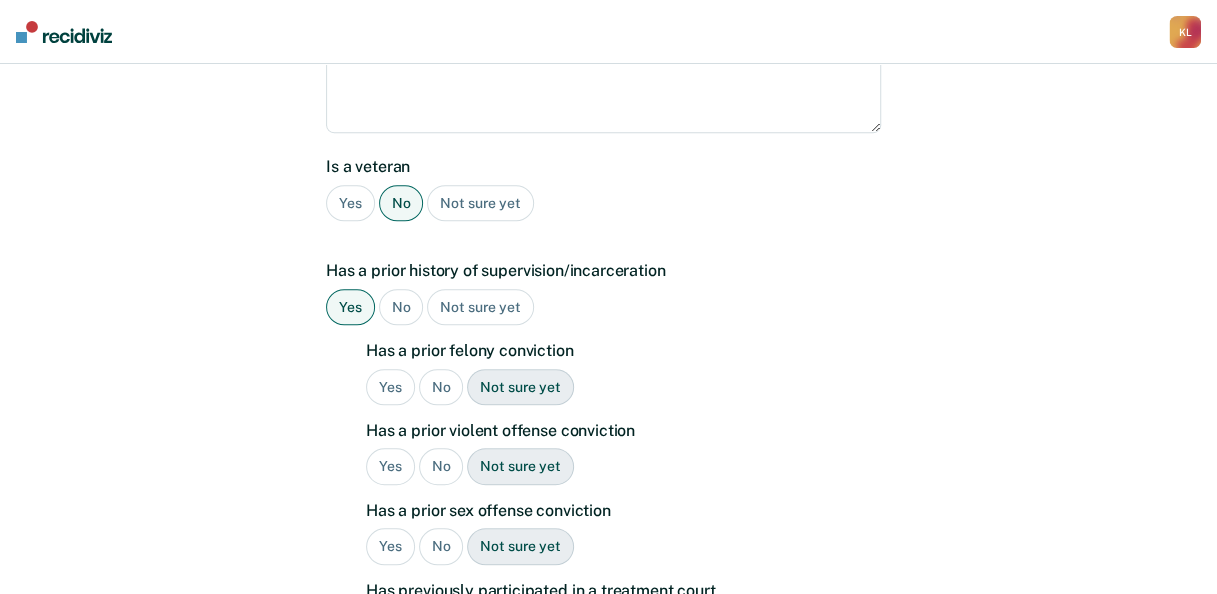 click on "Yes" at bounding box center (390, 387) 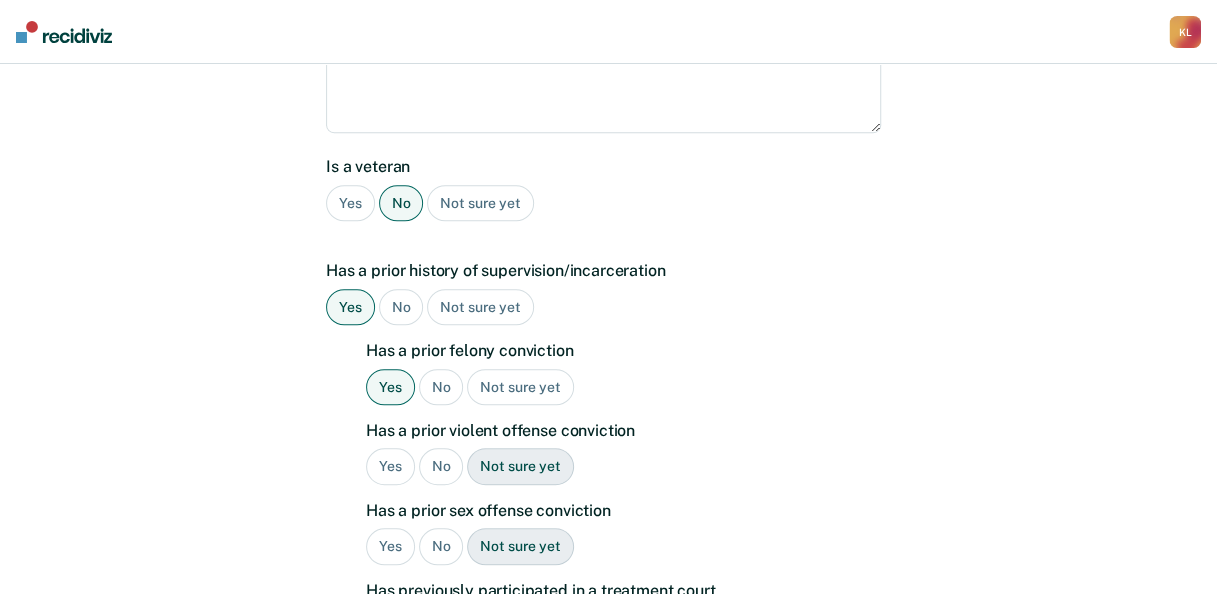 click on "No" at bounding box center [441, 466] 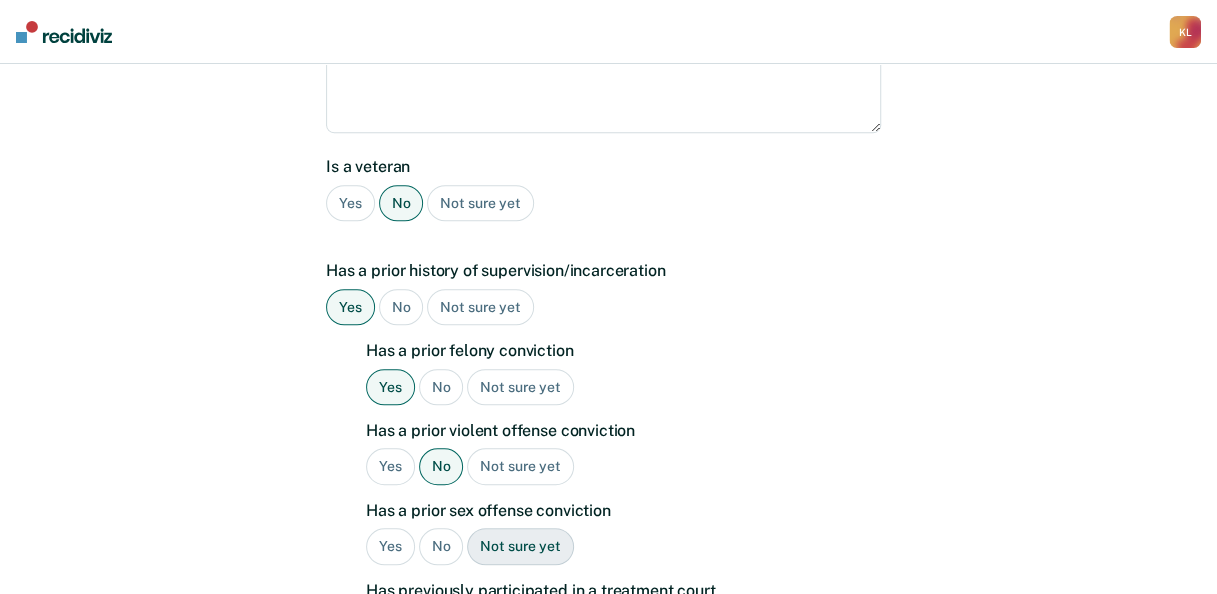 click on "No" at bounding box center [441, 546] 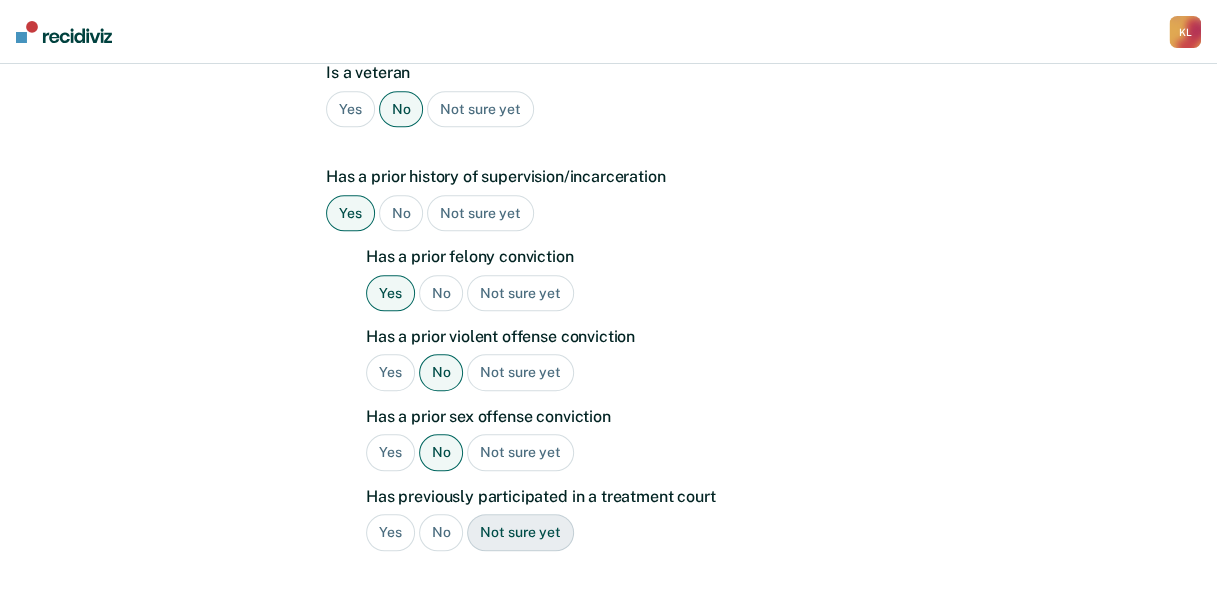 scroll, scrollTop: 718, scrollLeft: 0, axis: vertical 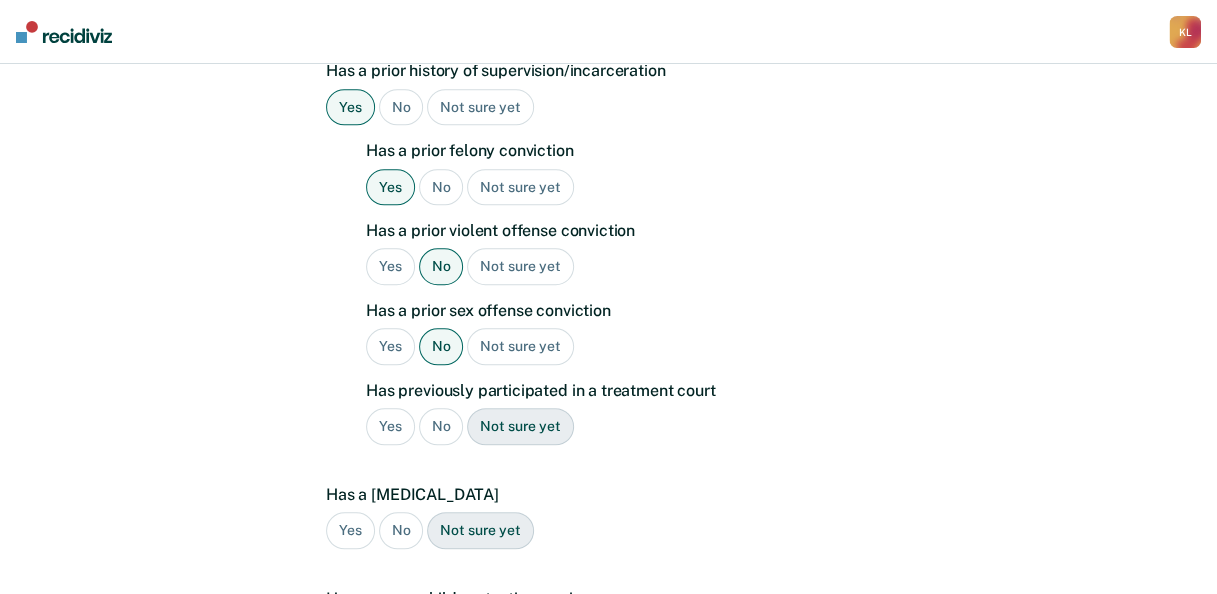 click on "No" at bounding box center (441, 426) 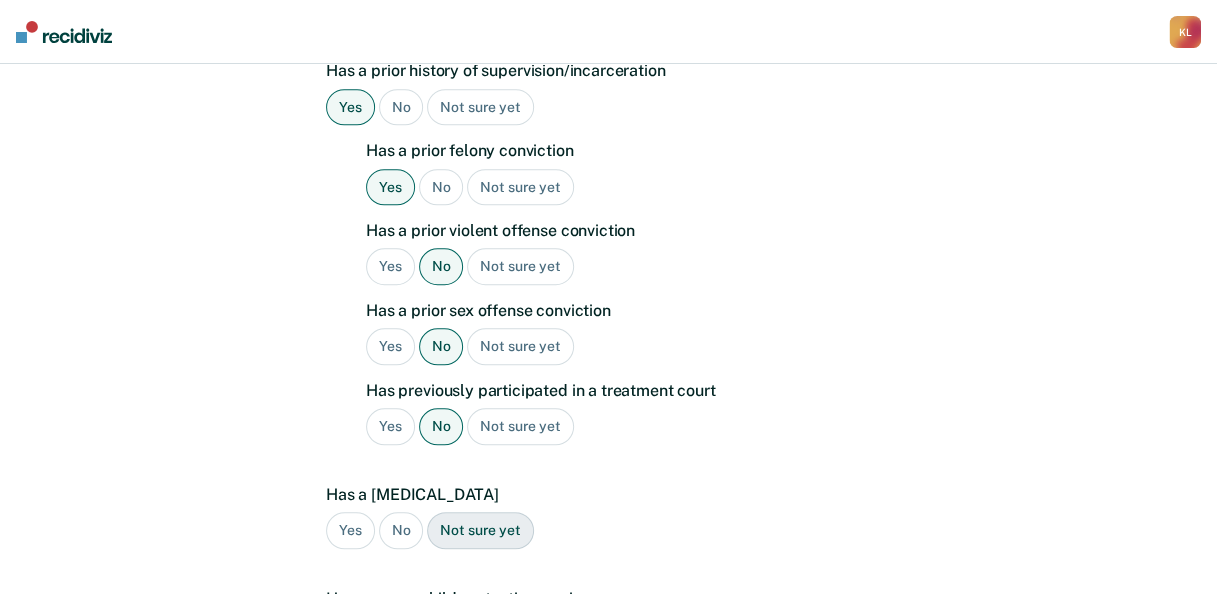 click on "No" at bounding box center [401, 530] 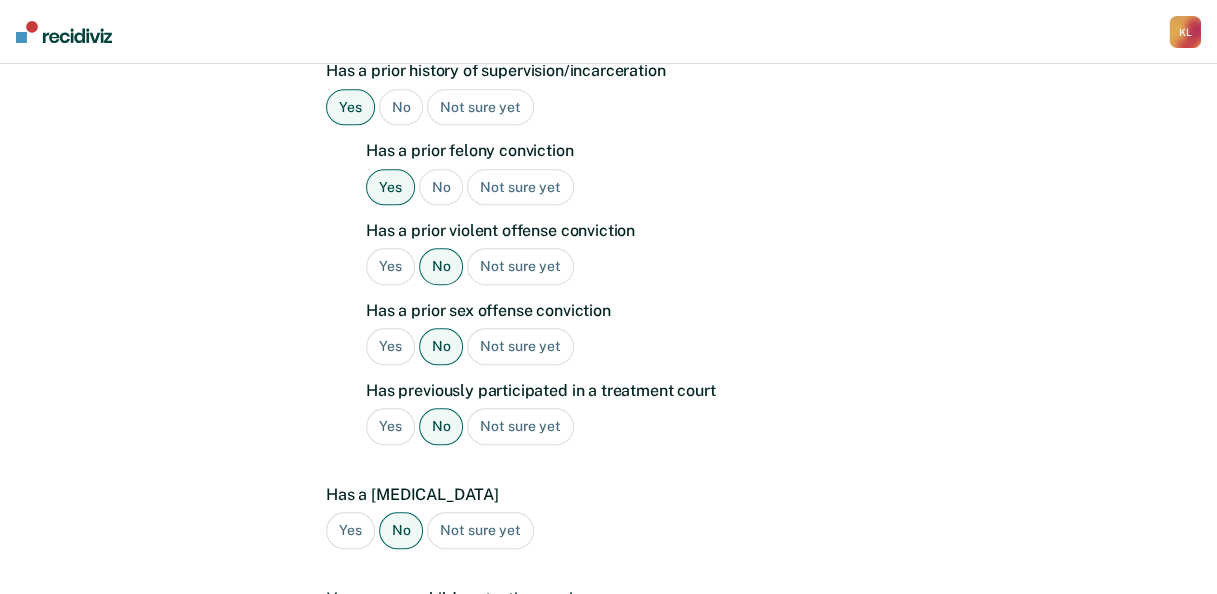scroll, scrollTop: 1018, scrollLeft: 0, axis: vertical 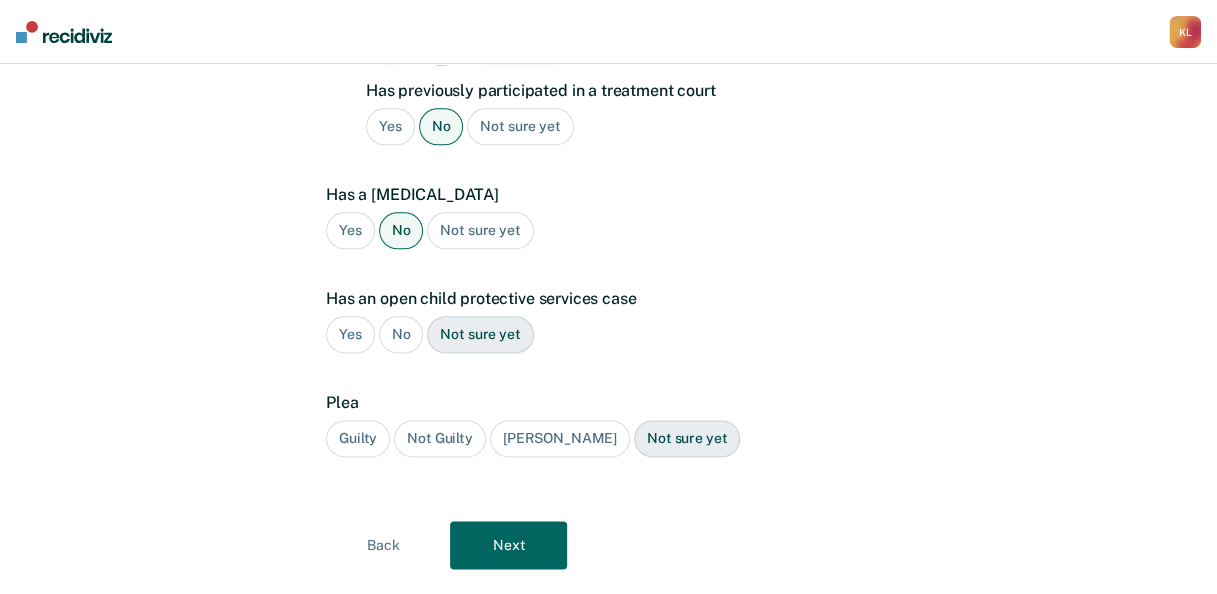 click on "No" at bounding box center [401, 334] 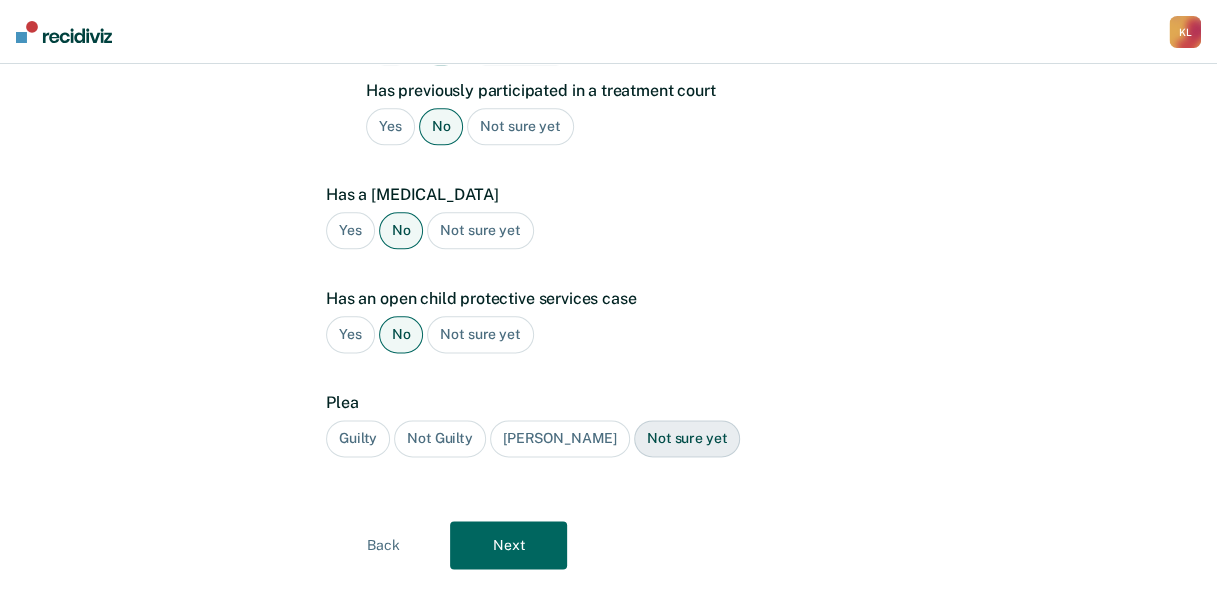 click on "Guilty" at bounding box center [358, 438] 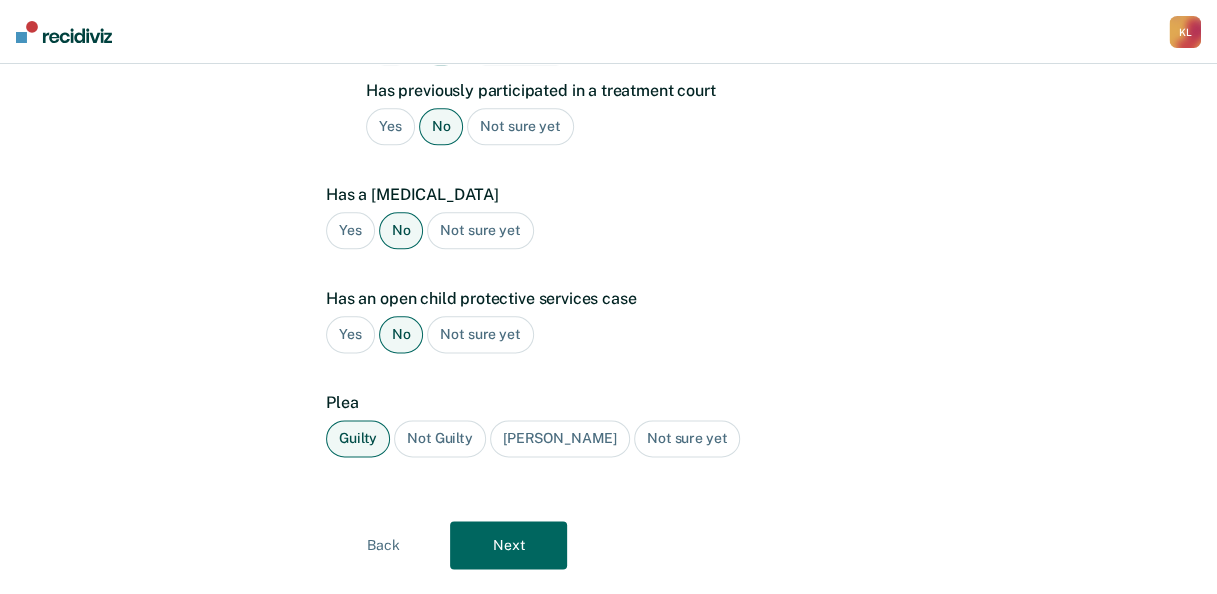 click on "Next" at bounding box center (508, 545) 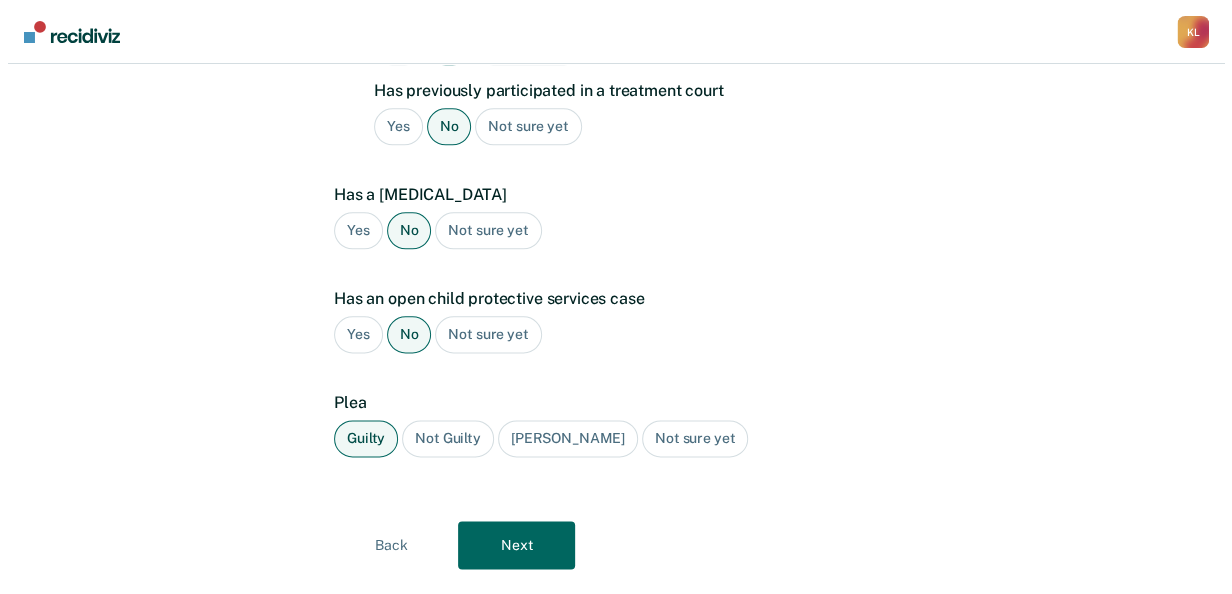 scroll, scrollTop: 0, scrollLeft: 0, axis: both 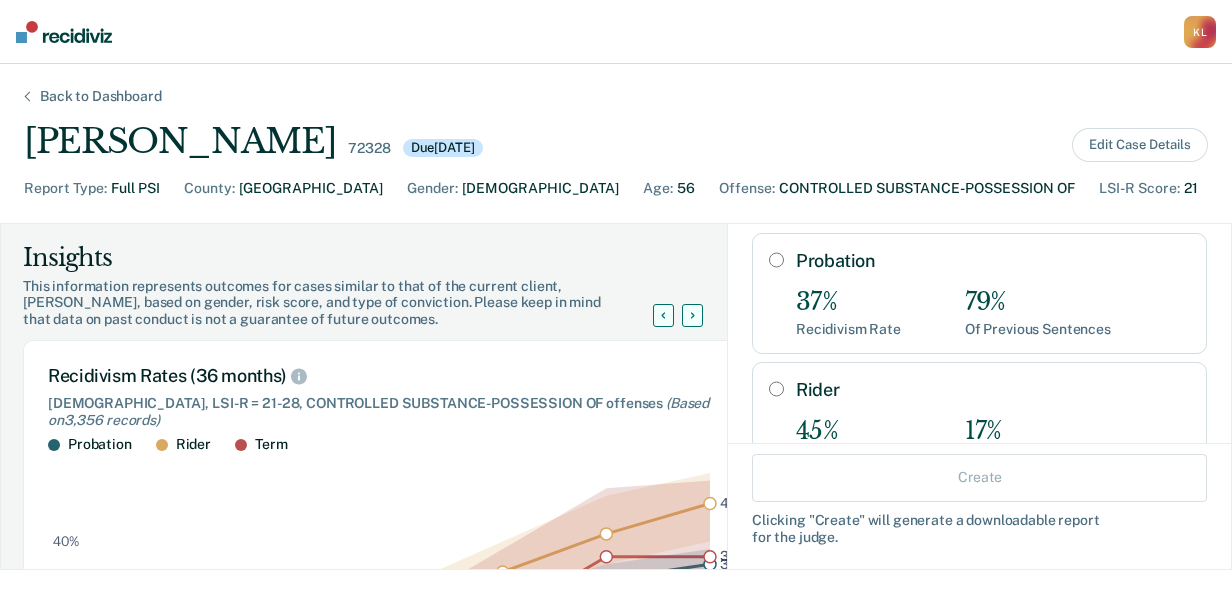click on "Probation" at bounding box center (776, 260) 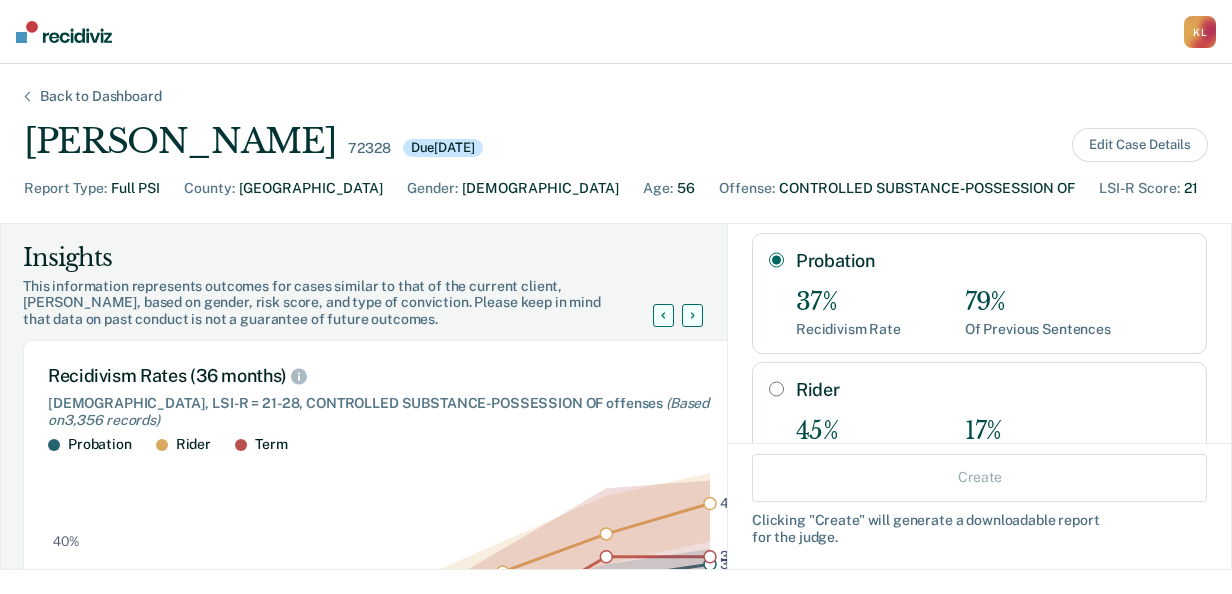 radio on "true" 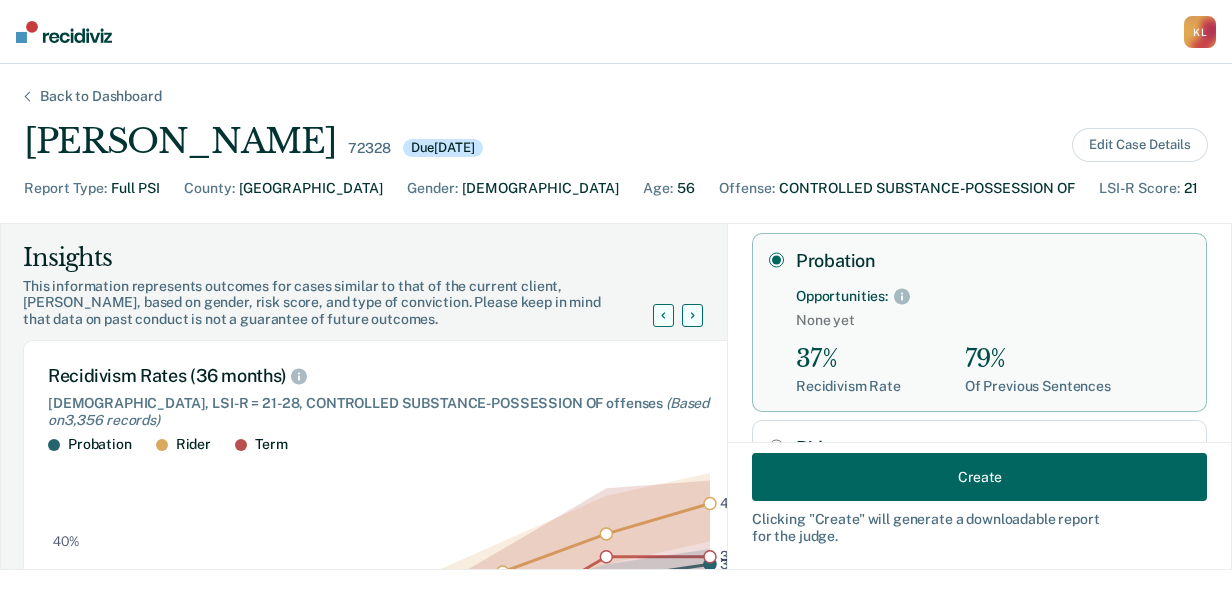 click on "Create" at bounding box center [979, 477] 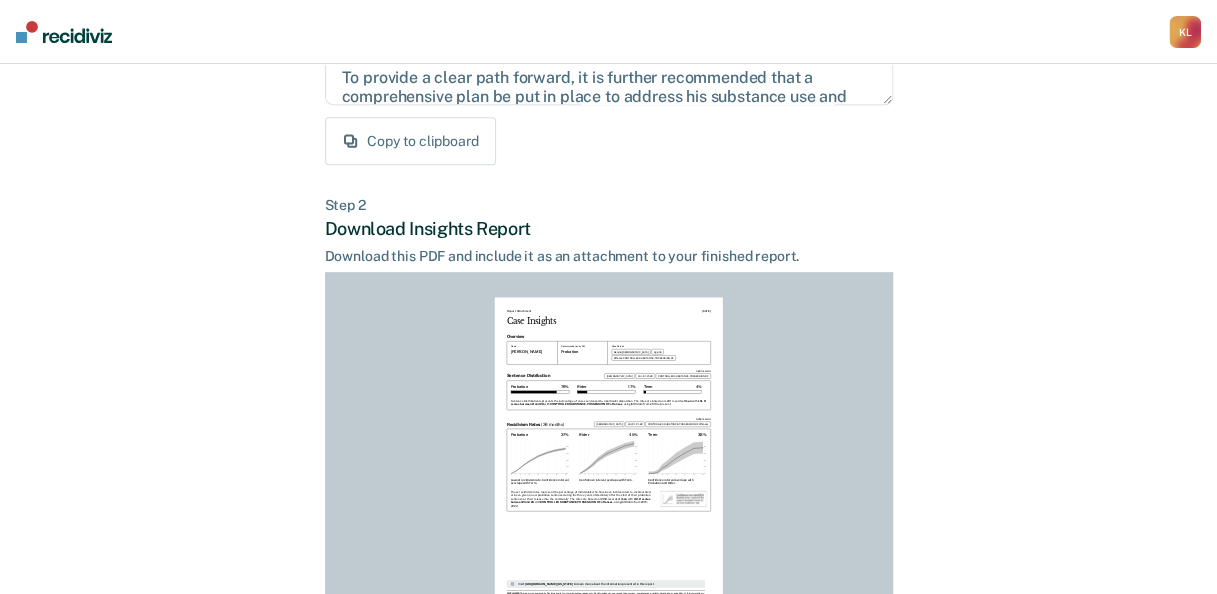 scroll, scrollTop: 546, scrollLeft: 0, axis: vertical 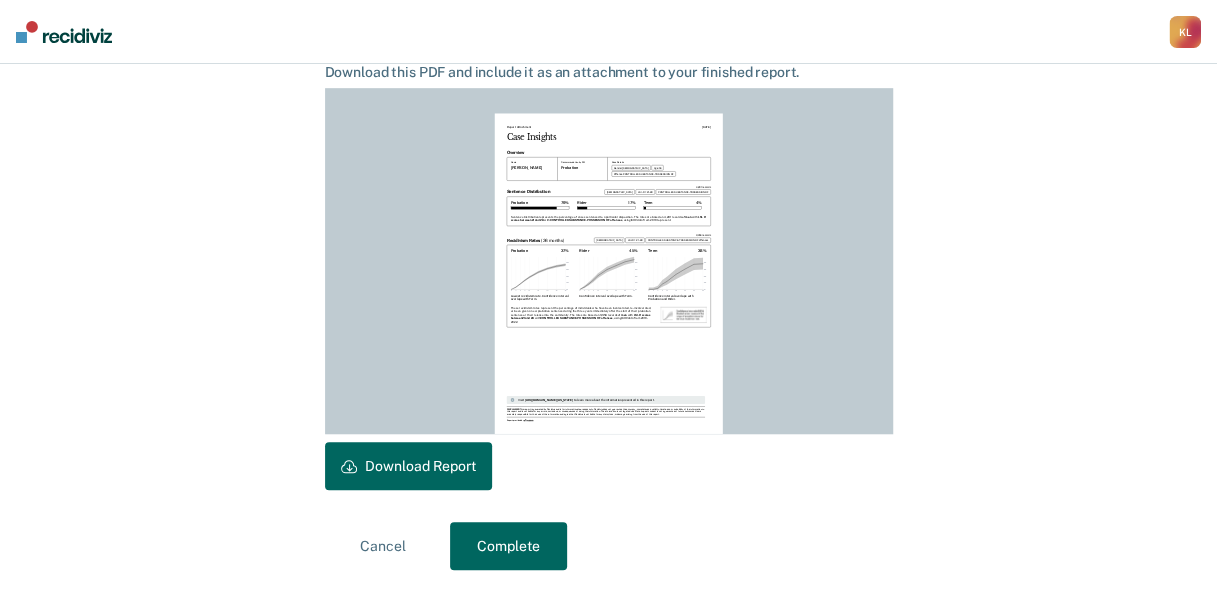 click on "Download Report" at bounding box center (408, 466) 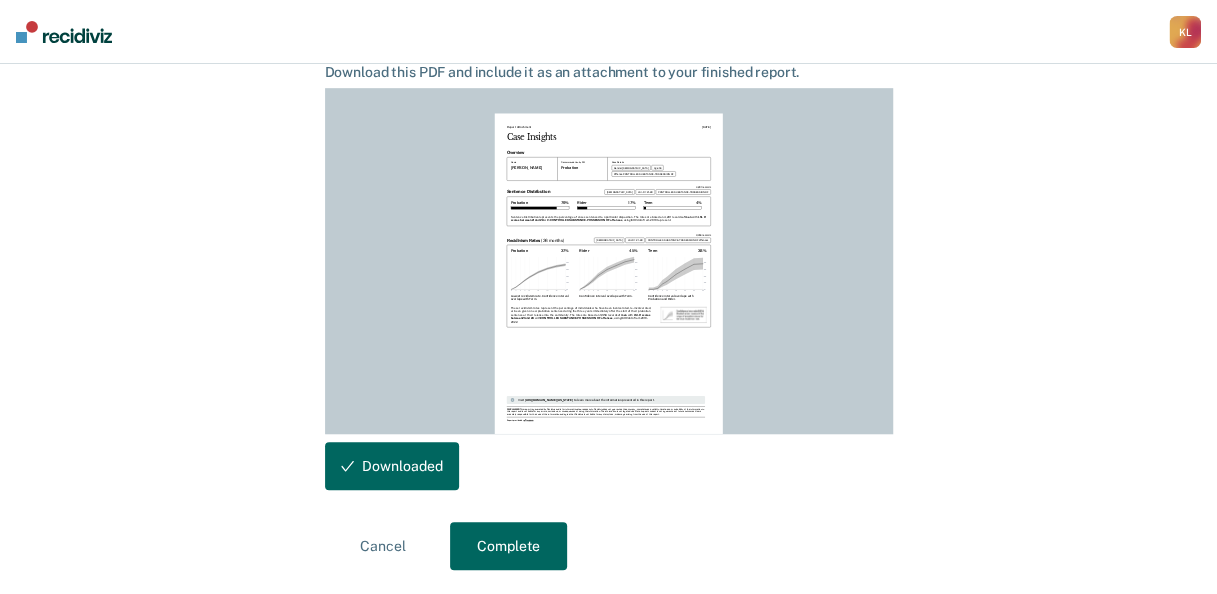 scroll, scrollTop: 0, scrollLeft: 0, axis: both 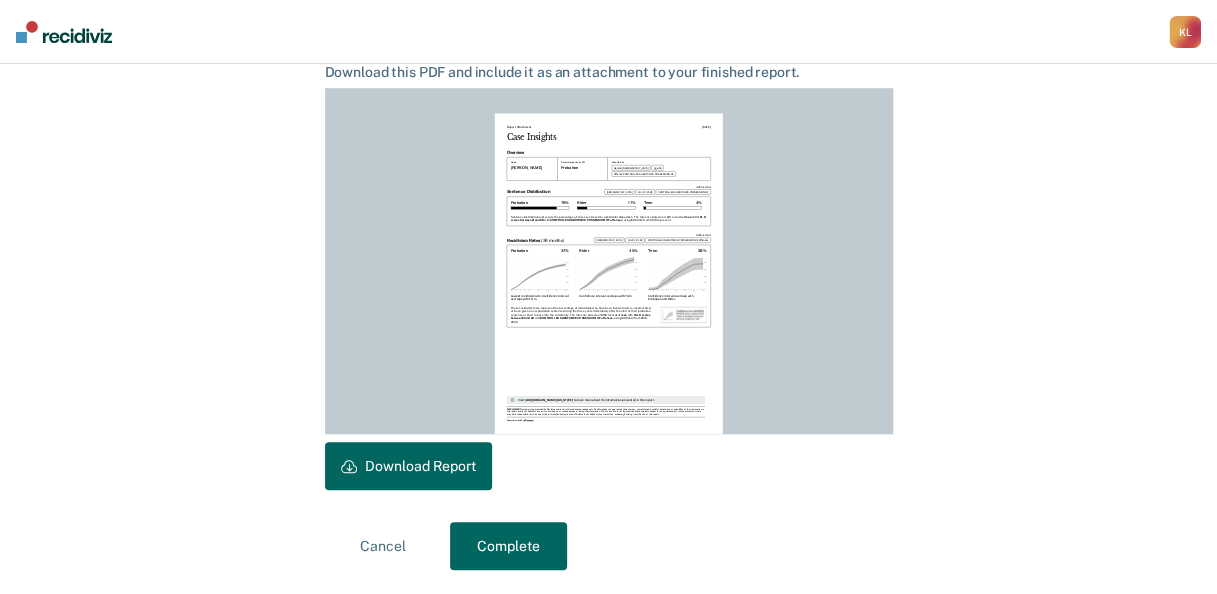 click on "Back to Case Make Recommendation & Download Report Step 1 Craft recommendation summary Below is an editable summary of your recommendation for  [PERSON_NAME] , including a description of any community opportunities you selected. You can copy and paste it into your own report. After careful consideration of the details of this case, it is recommended that [PERSON_NAME] be sentenced to a period of felony probation. [PERSON_NAME] has stable housing, has steady employment, is financially stable, has a high level of academic achievement, has a strong social support network and has close family ties—factors which suggest a solid foundation for success in the community.
To provide a clear path forward, it is further recommended that a comprehensive plan be put in place to address his substance use and mental health needs while on supervision.
Given this support and structure, it is hoped that [PERSON_NAME] will make the changes necessary to build a more stable and productive future.  Copy to clipboard Step 2 Report Attachment 56" at bounding box center [608, 56] 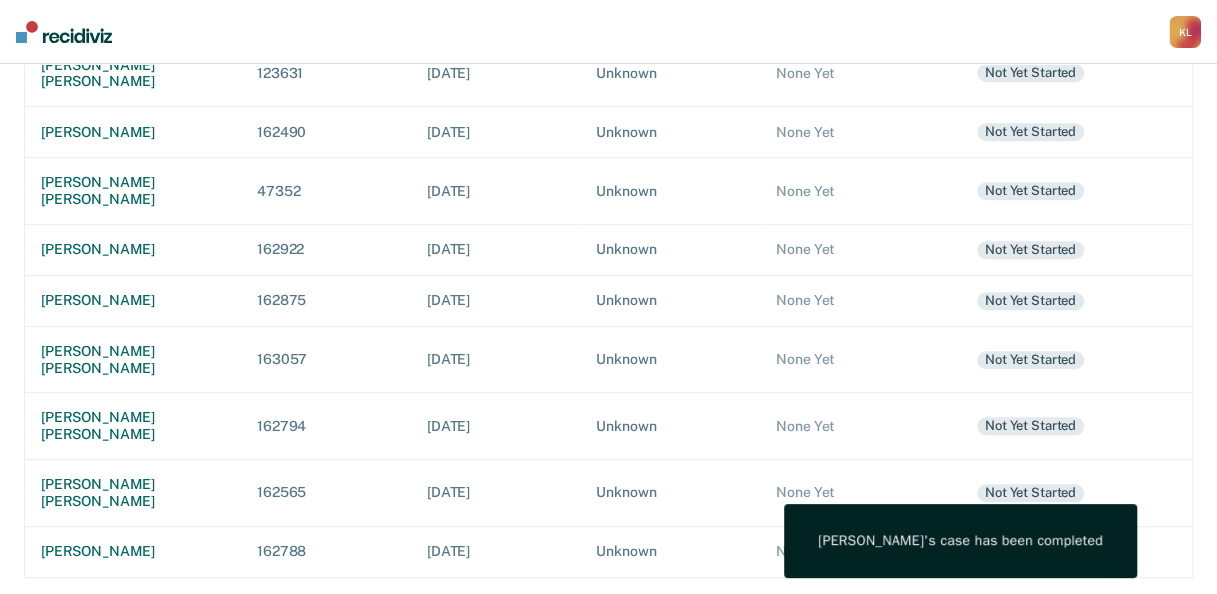 scroll, scrollTop: 0, scrollLeft: 0, axis: both 